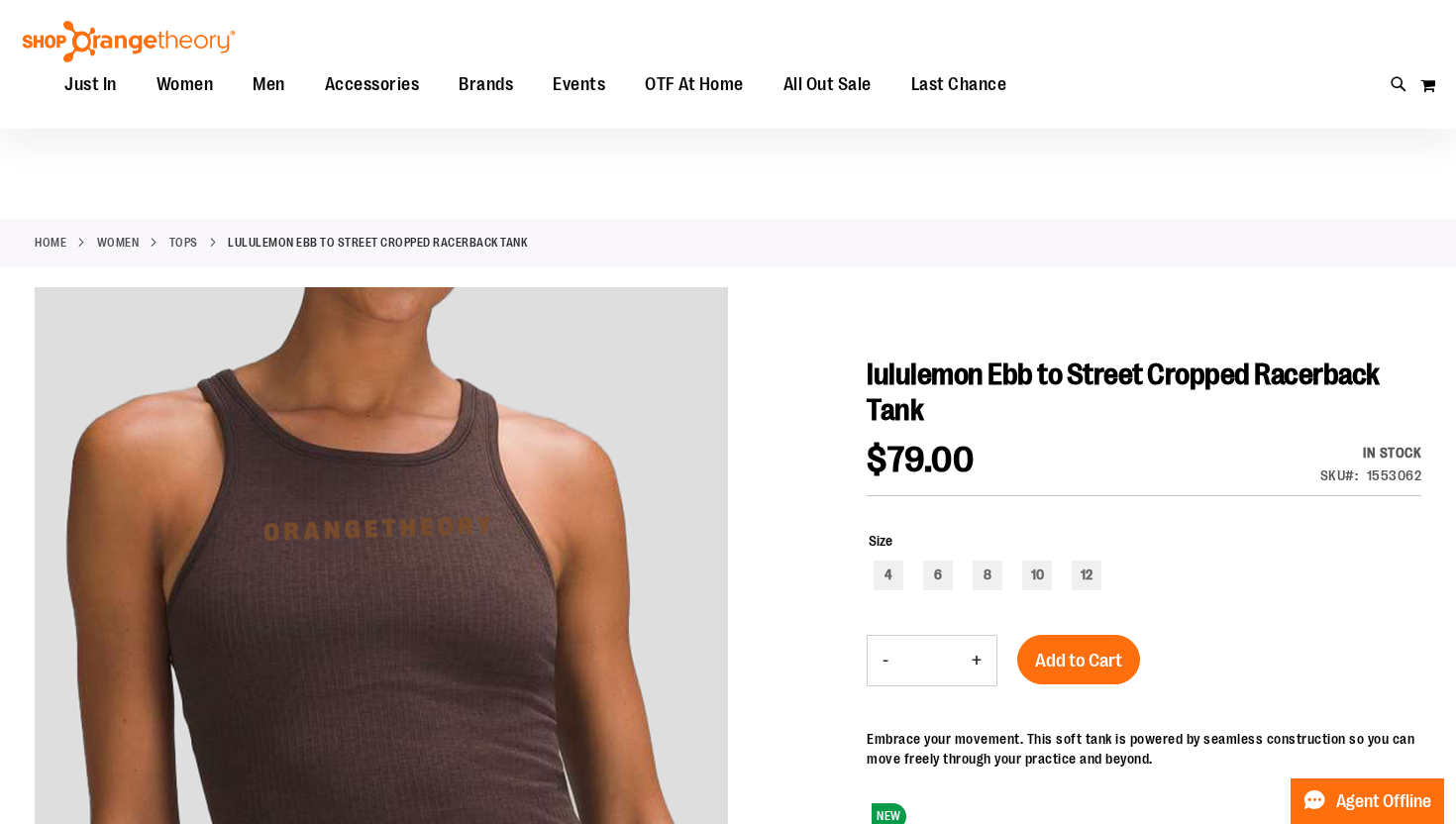 scroll, scrollTop: 160, scrollLeft: 0, axis: vertical 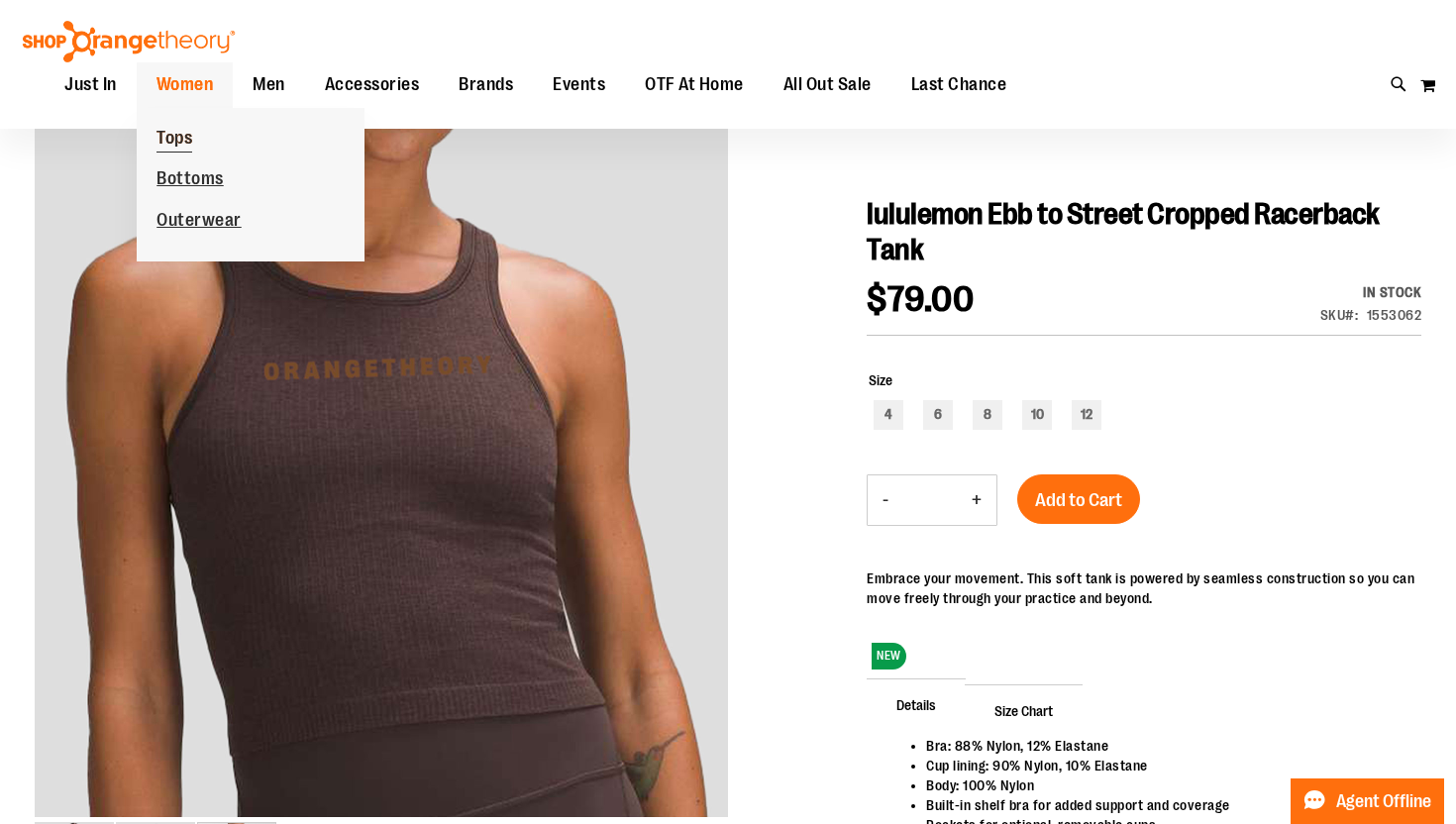 click on "Tops" at bounding box center [174, 140] 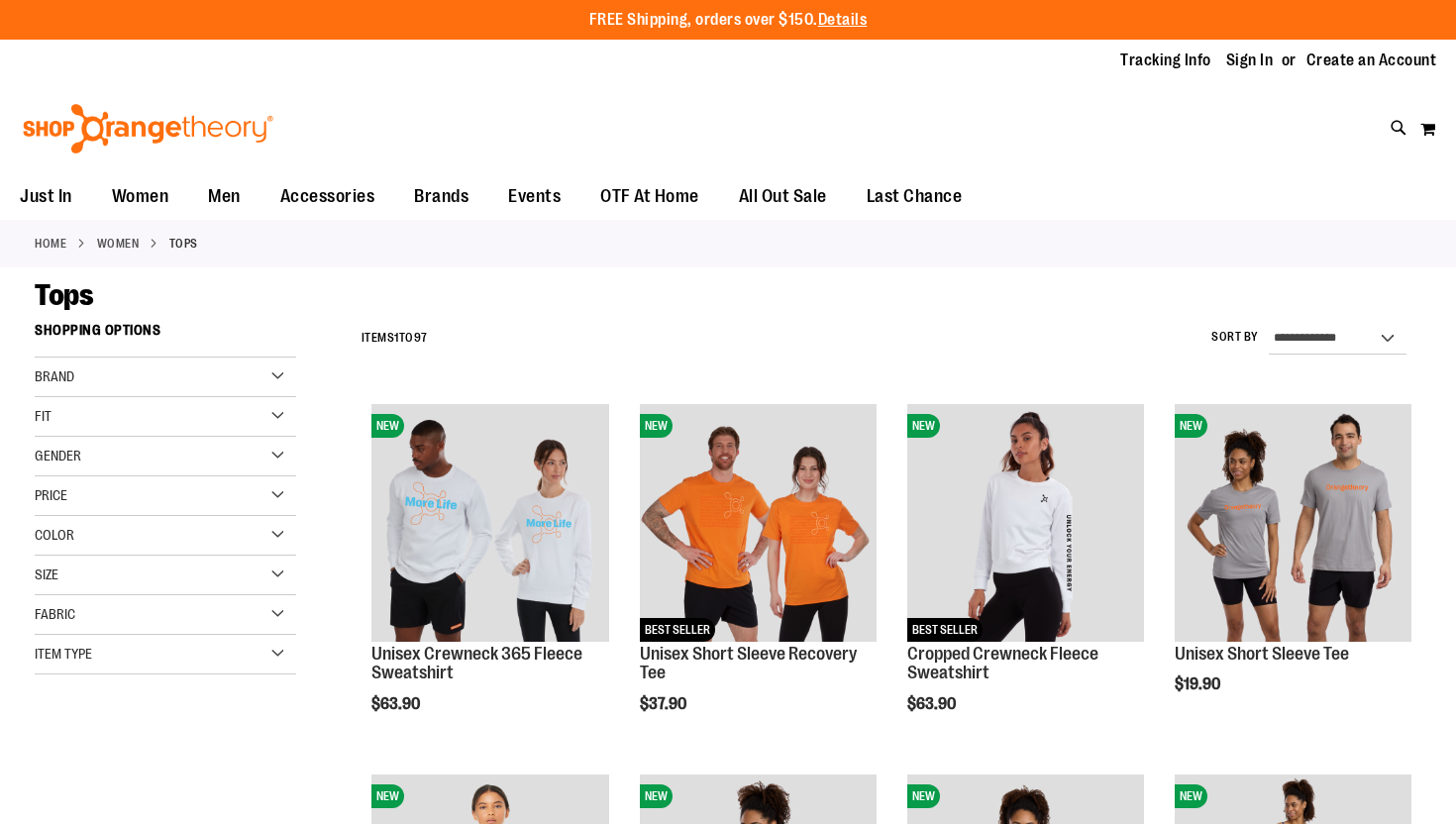 scroll, scrollTop: 0, scrollLeft: 0, axis: both 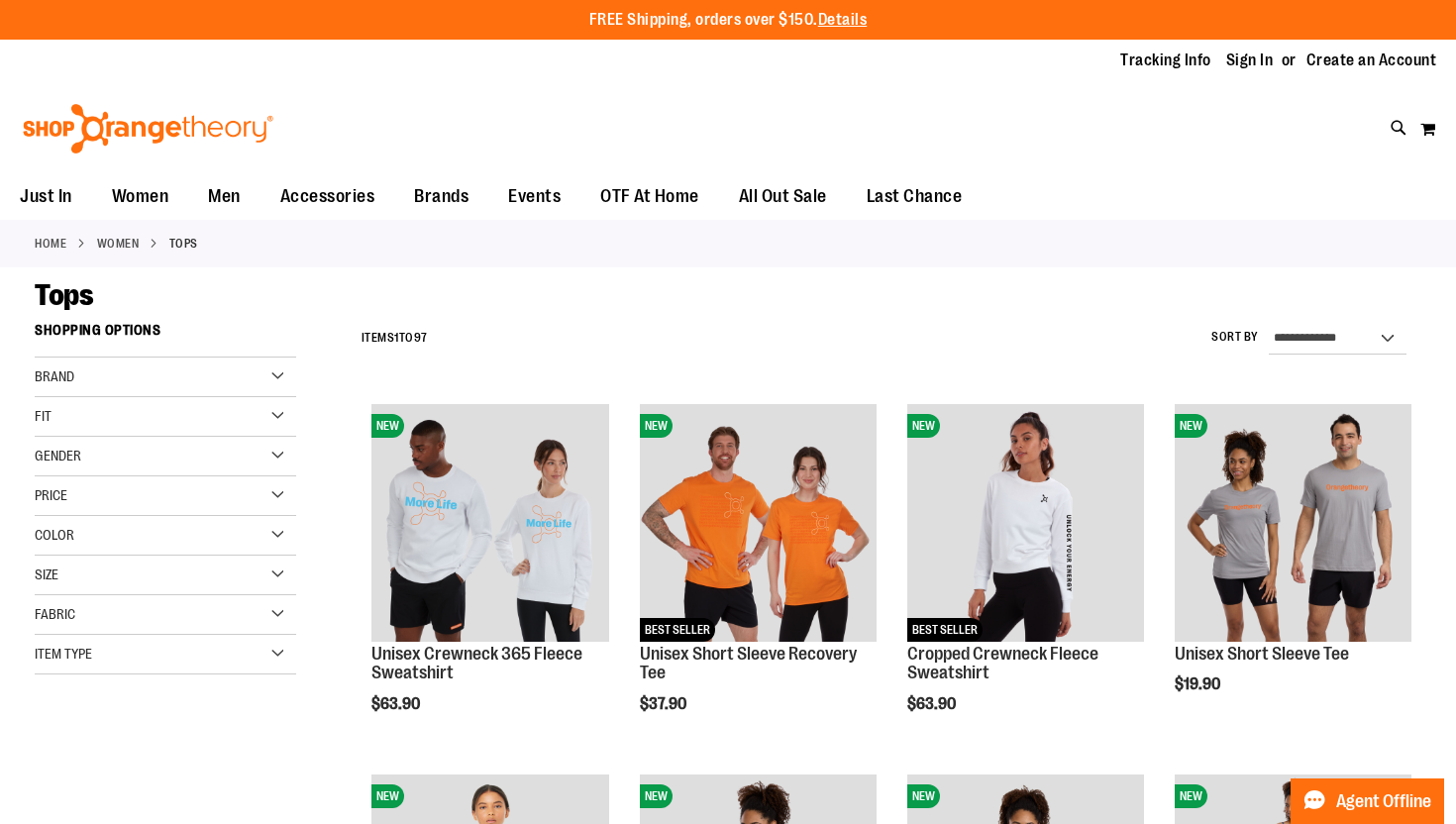 click on "Fit" at bounding box center [165, 417] 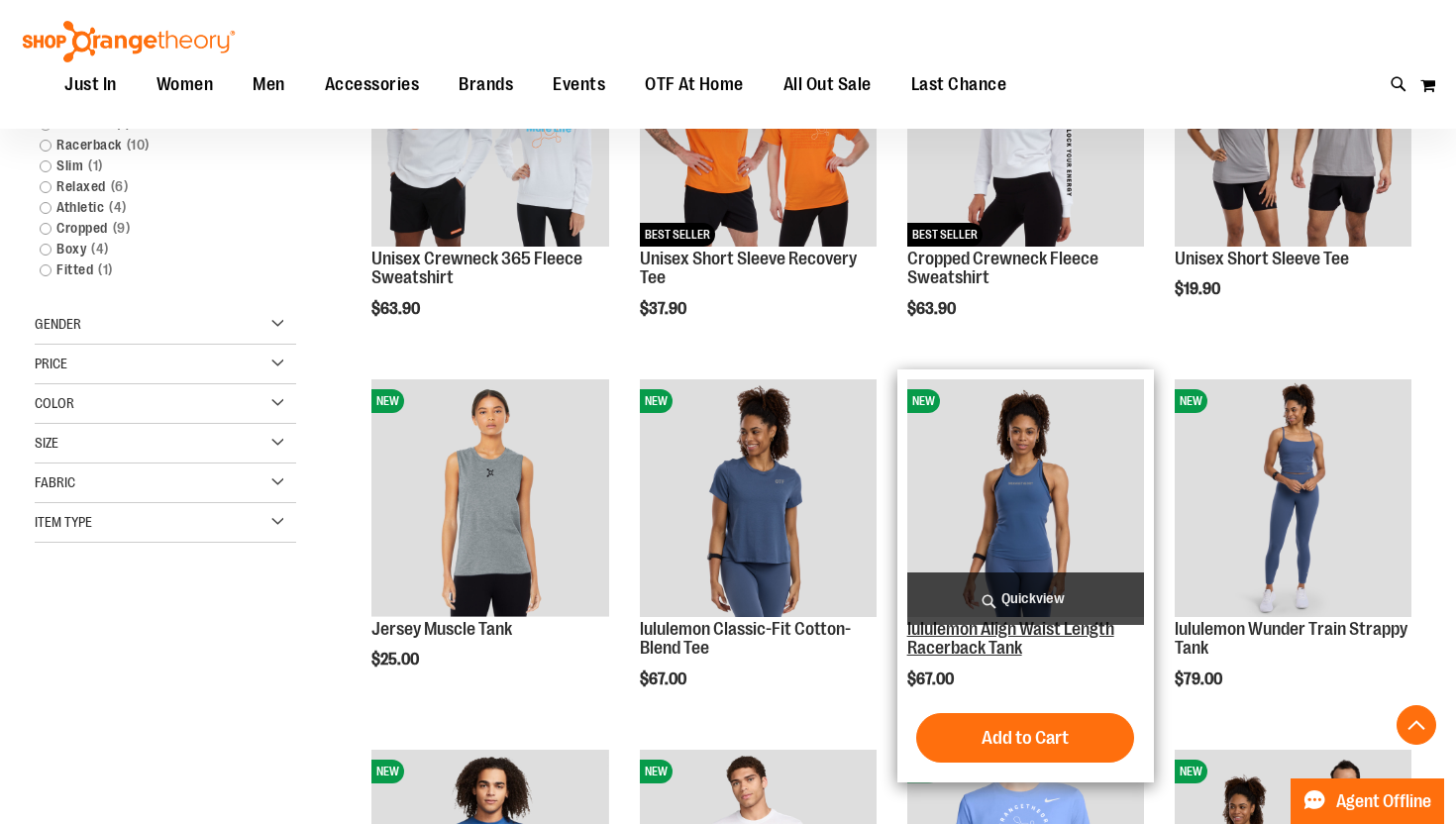 scroll, scrollTop: 399, scrollLeft: 0, axis: vertical 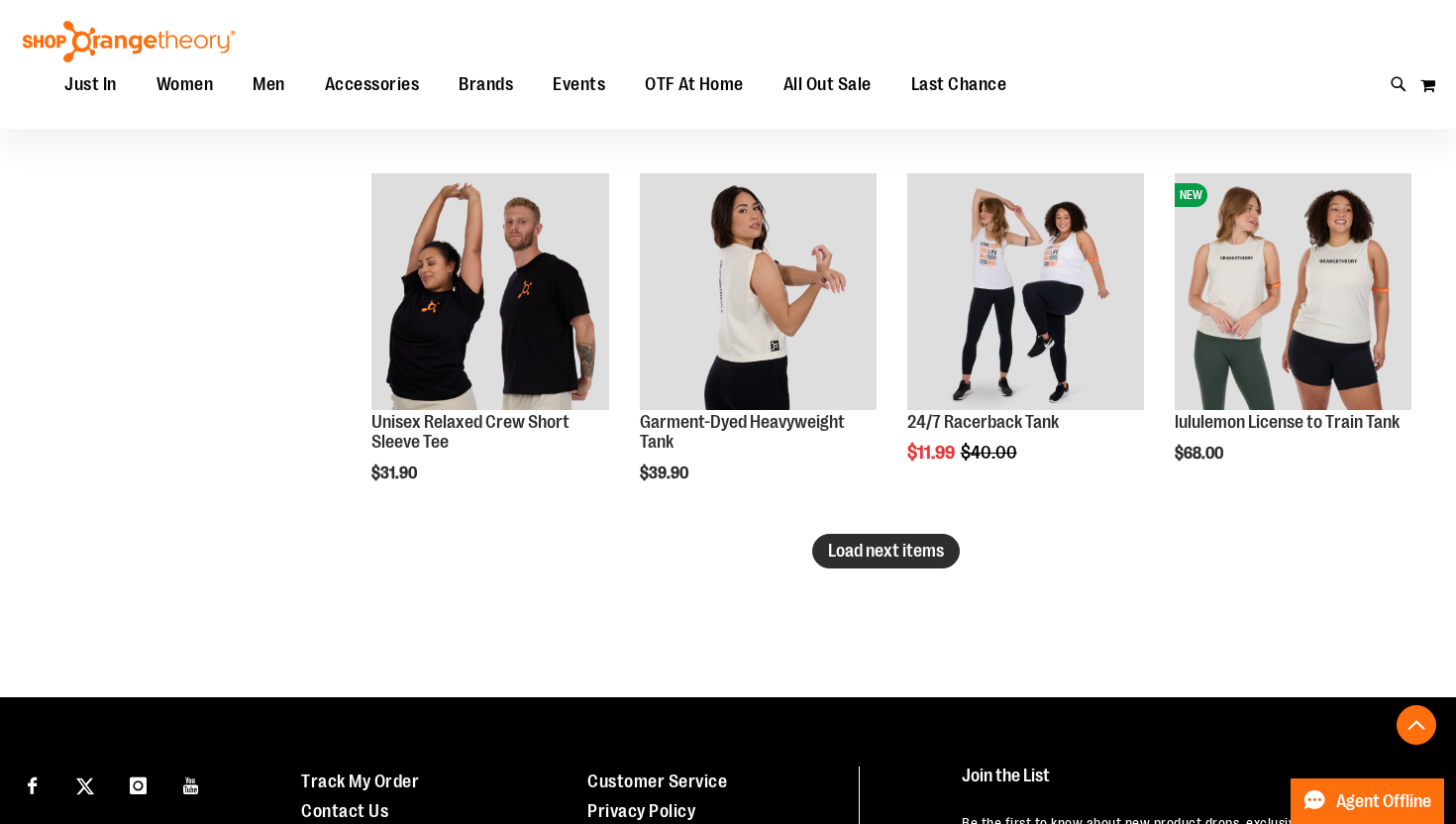 click on "Load next items" at bounding box center (885, 551) 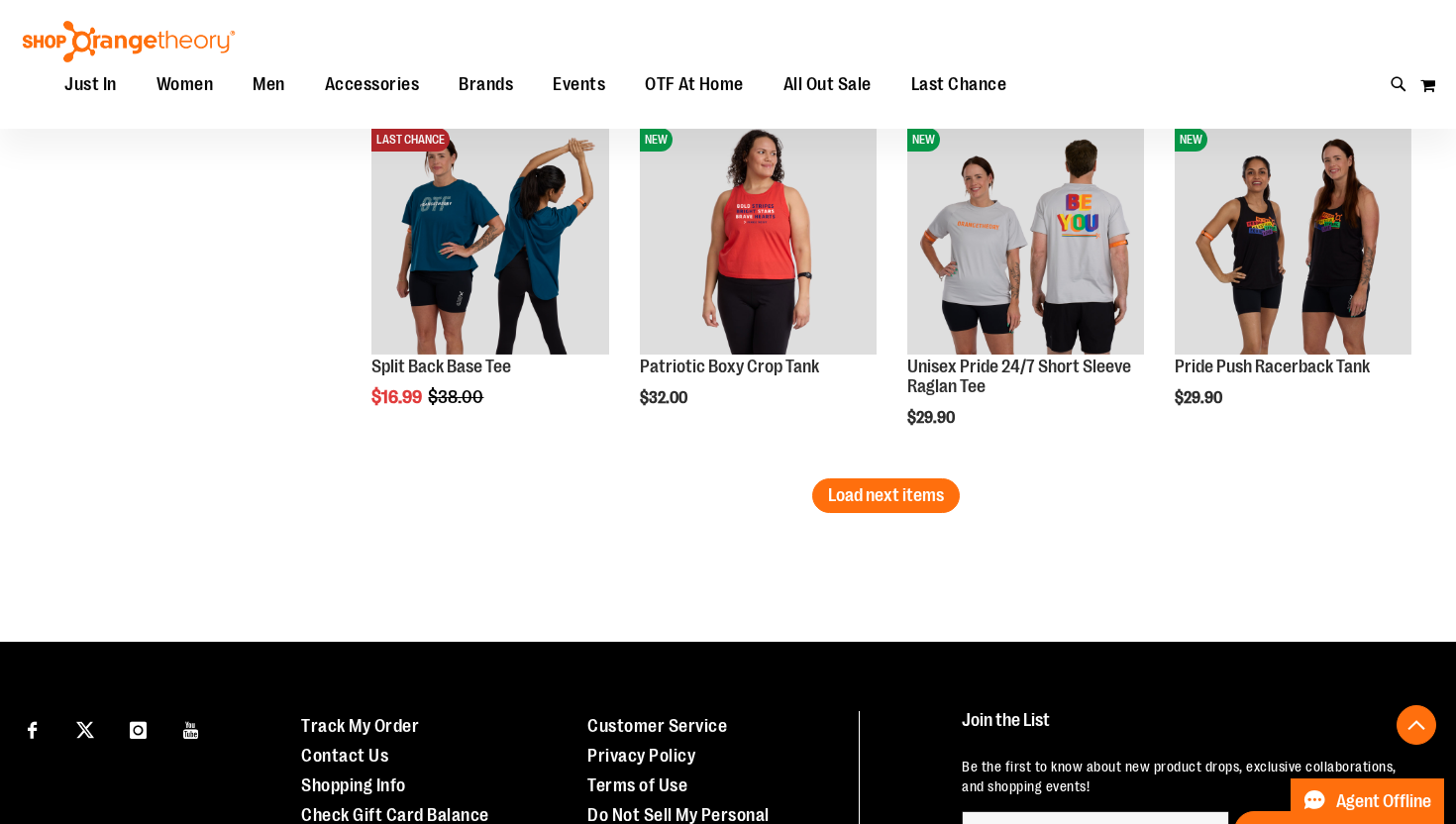 scroll, scrollTop: 4363, scrollLeft: 0, axis: vertical 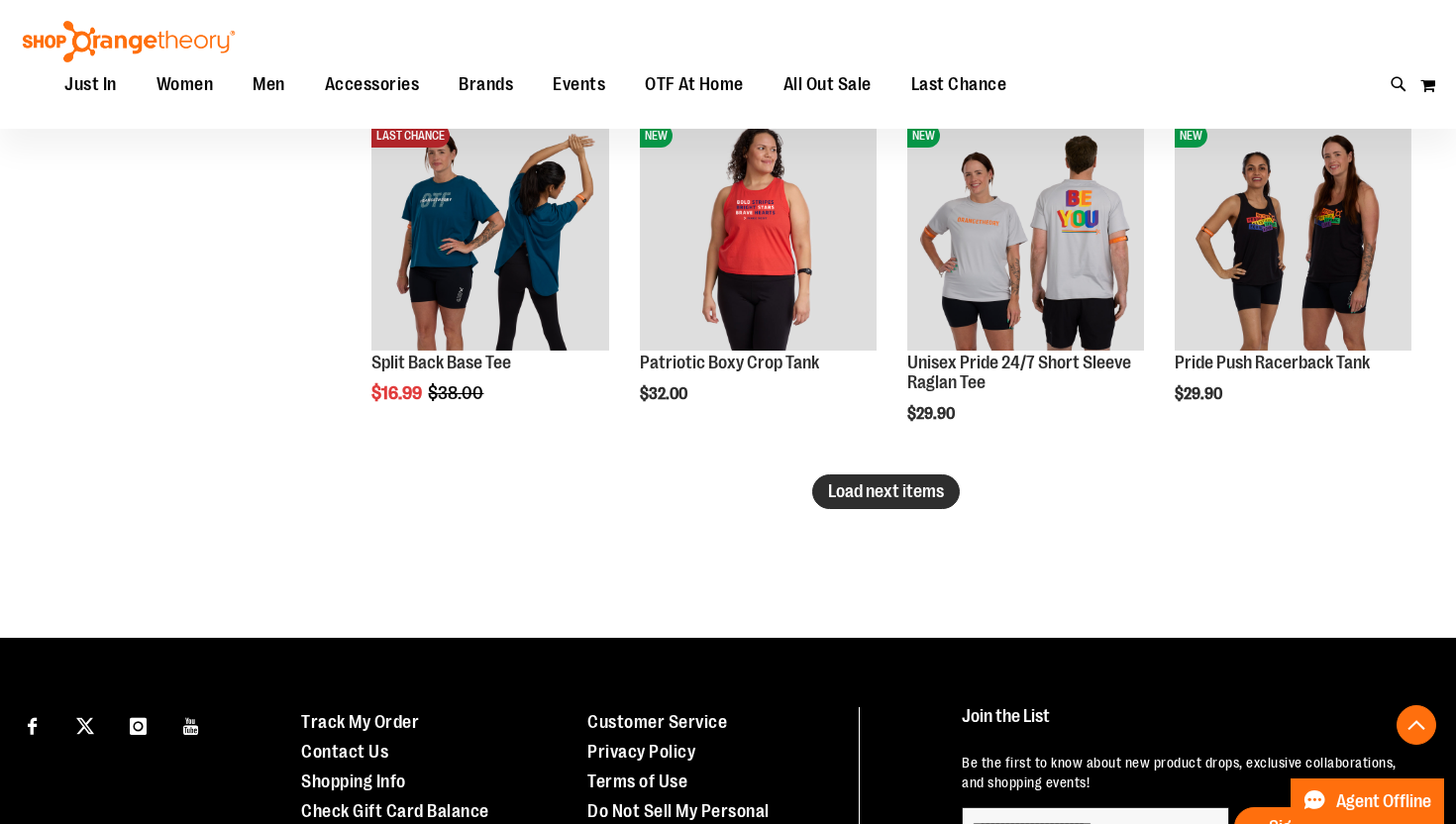 click on "Load next items" at bounding box center (885, 491) 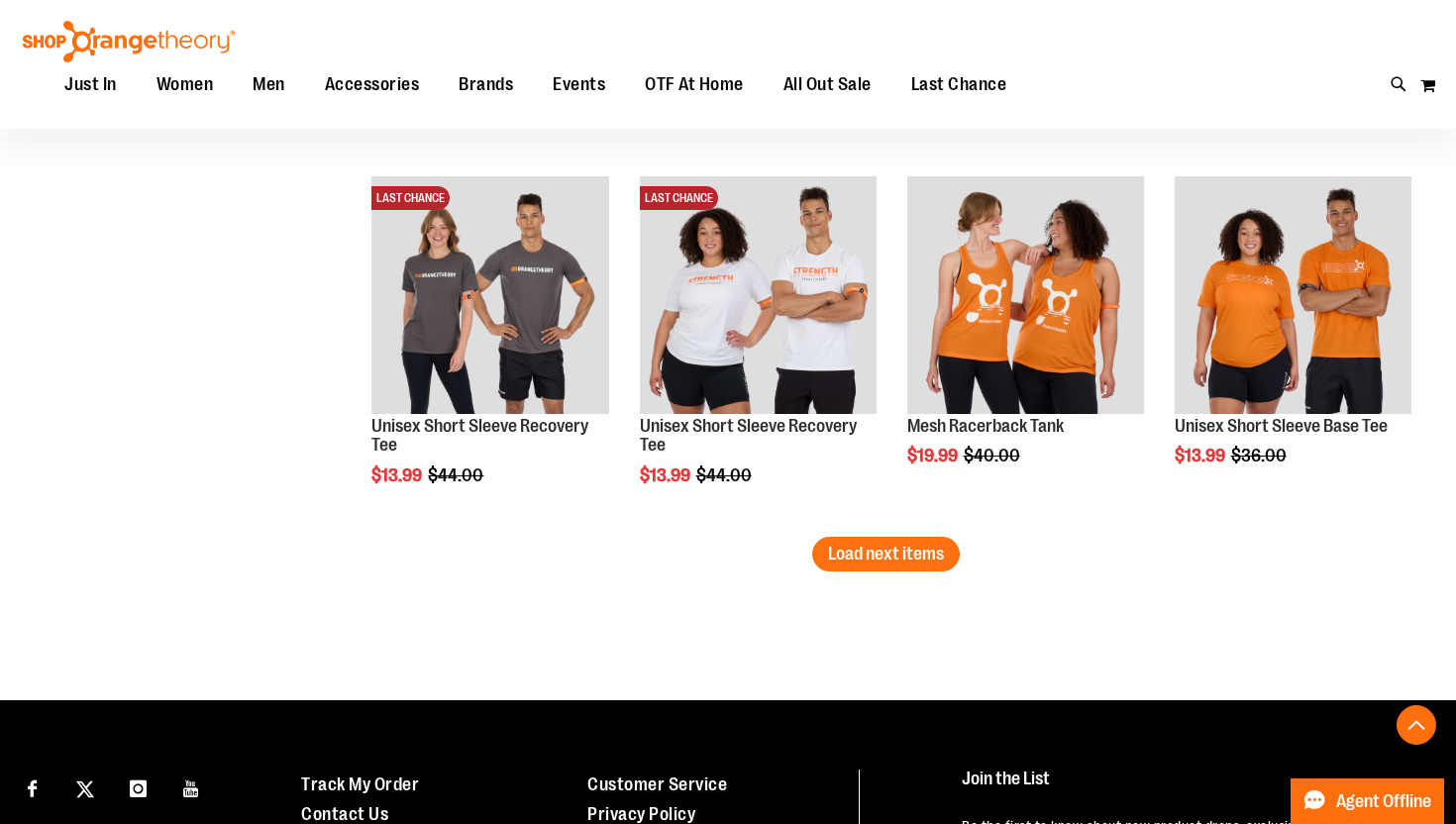 scroll, scrollTop: 5429, scrollLeft: 0, axis: vertical 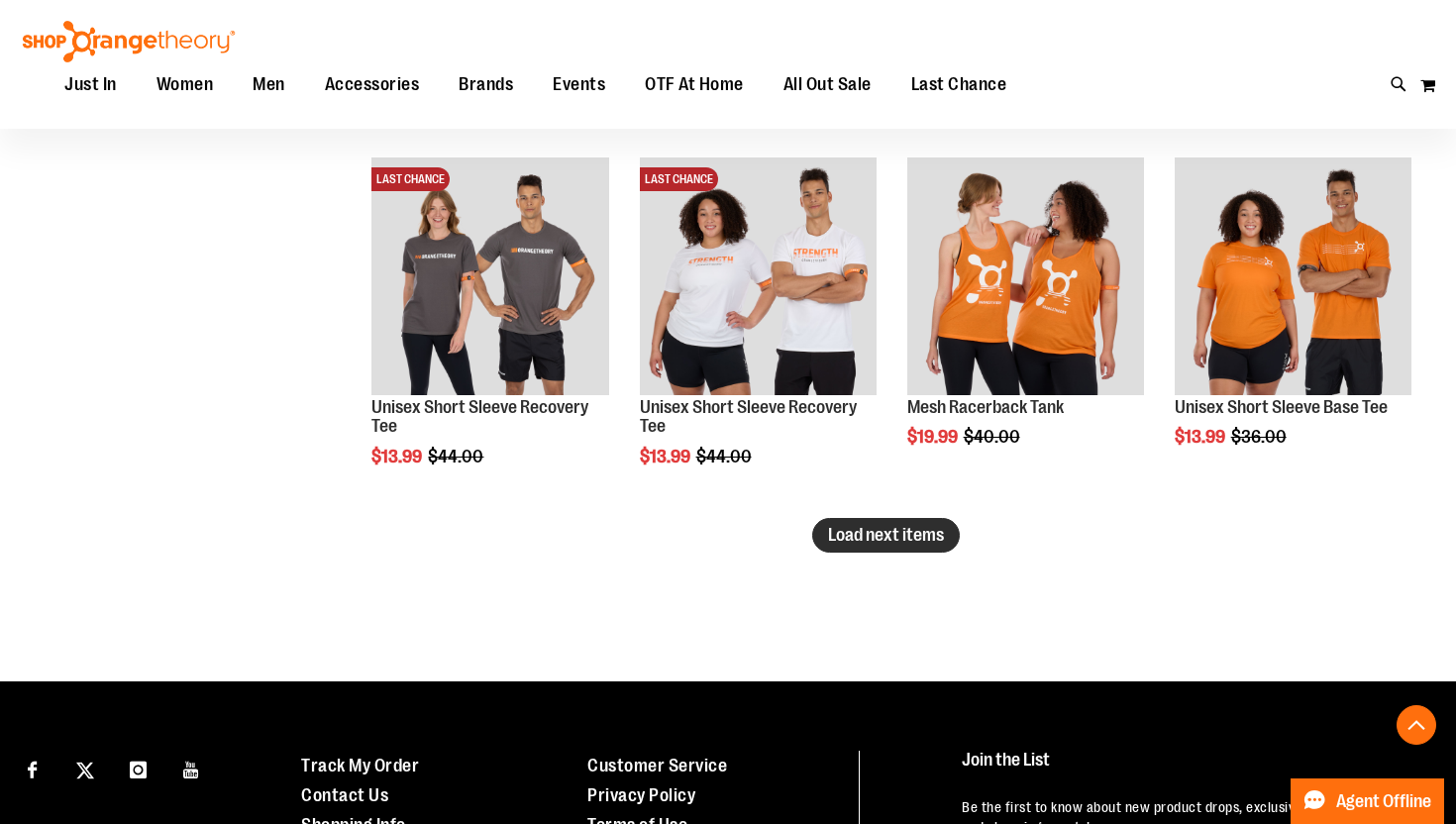 click on "Load next items" at bounding box center [885, 535] 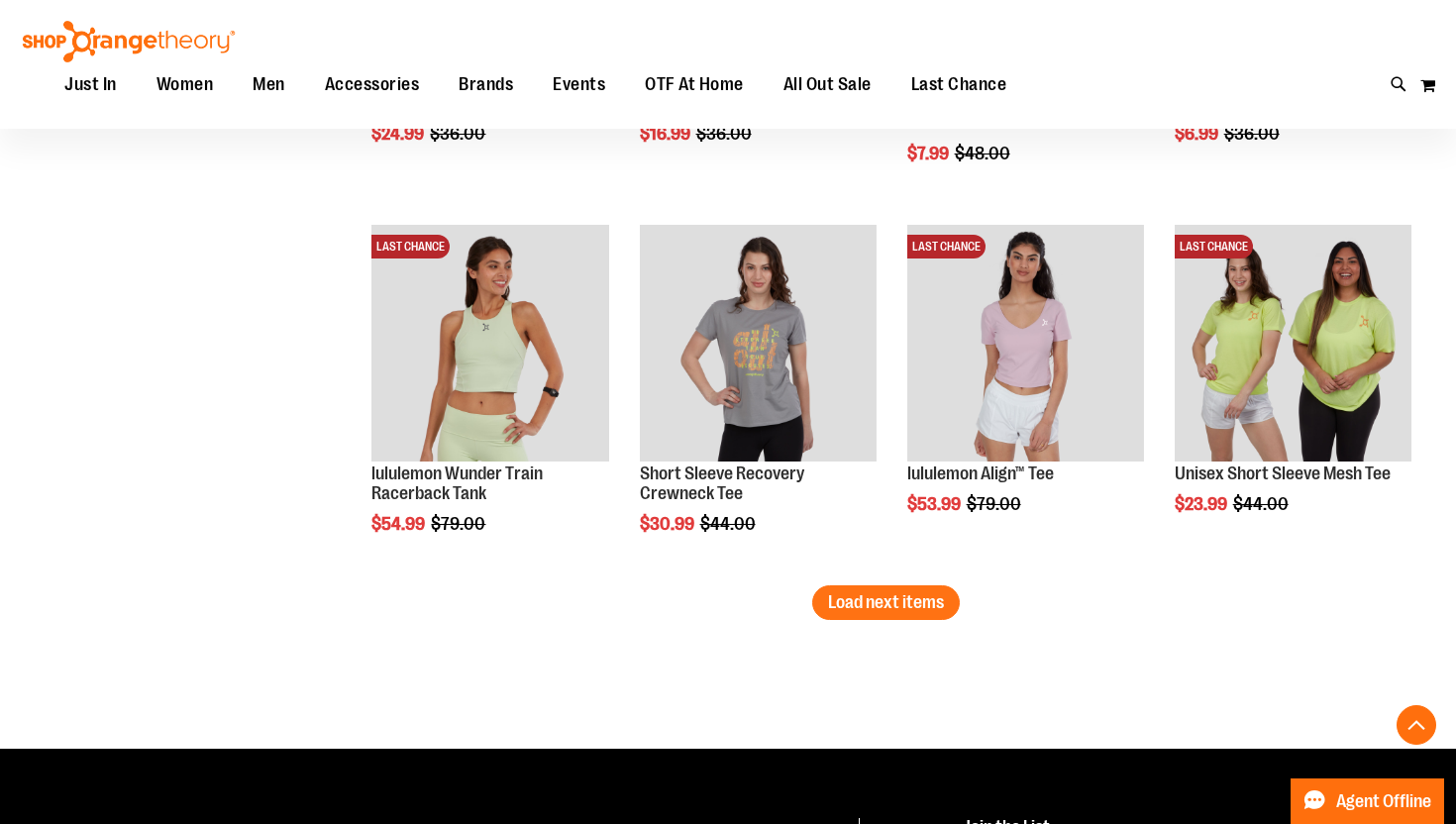 scroll, scrollTop: 6477, scrollLeft: 0, axis: vertical 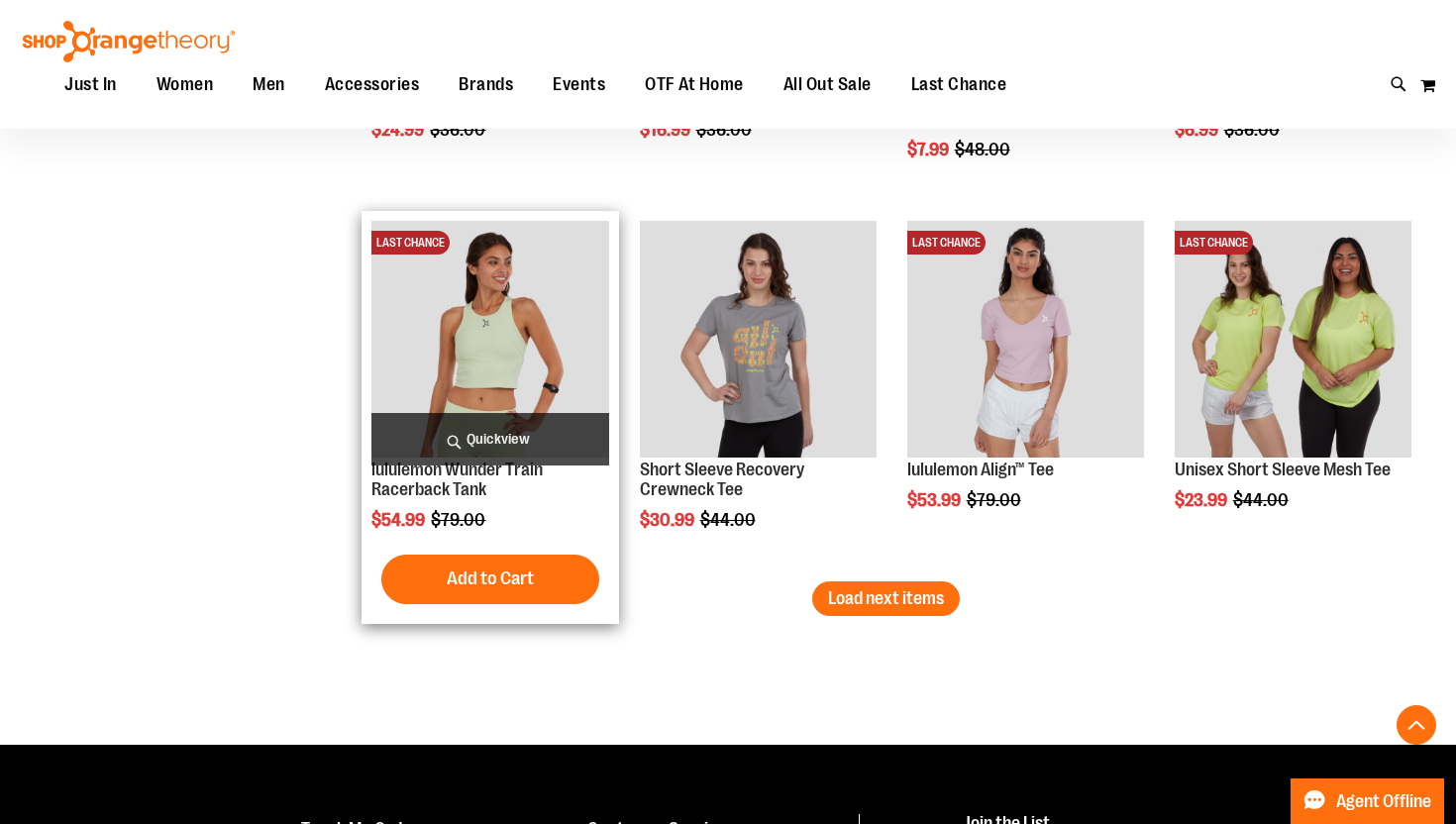 click on "Quickview" at bounding box center [489, 439] 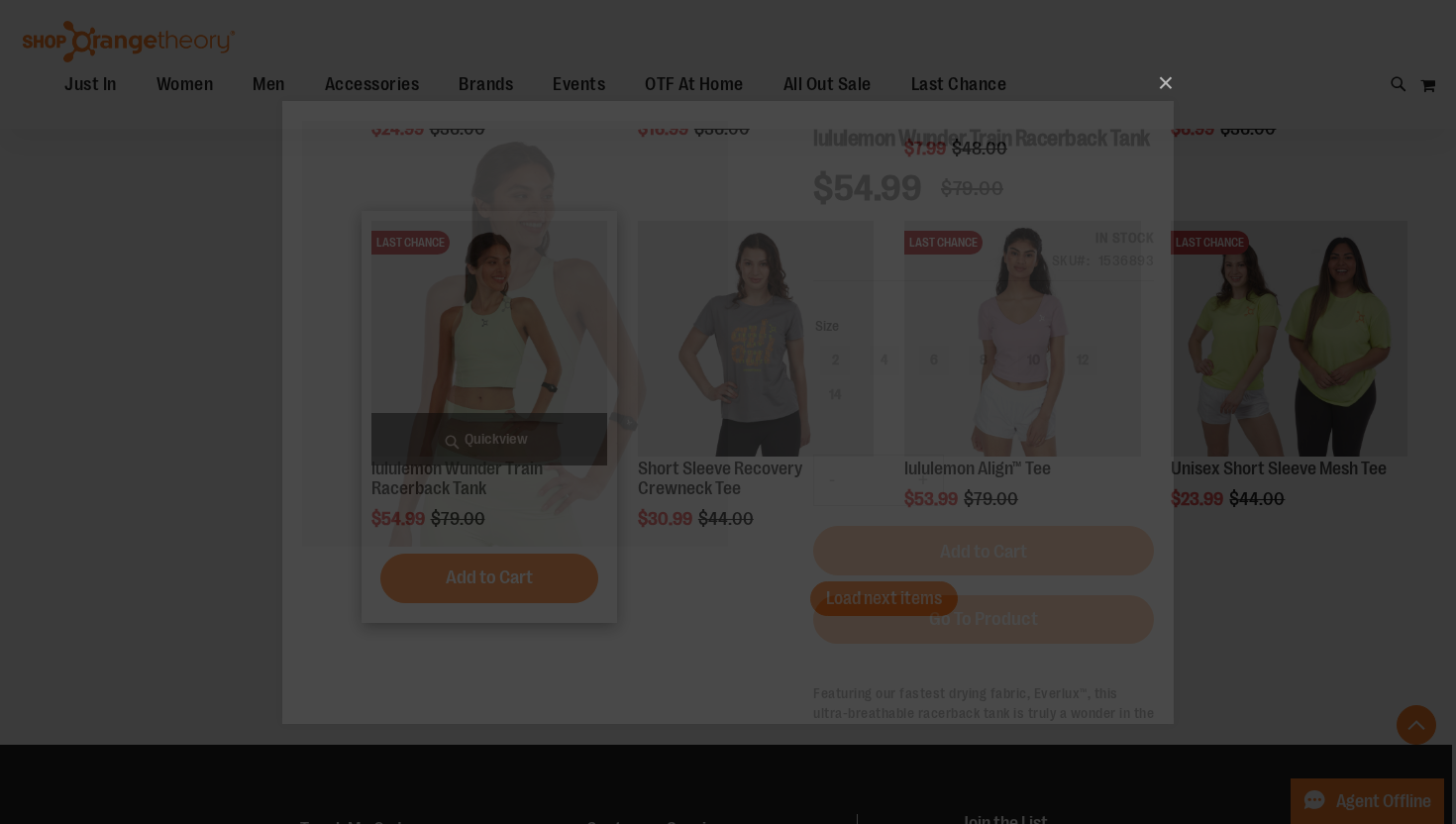 scroll, scrollTop: 0, scrollLeft: 0, axis: both 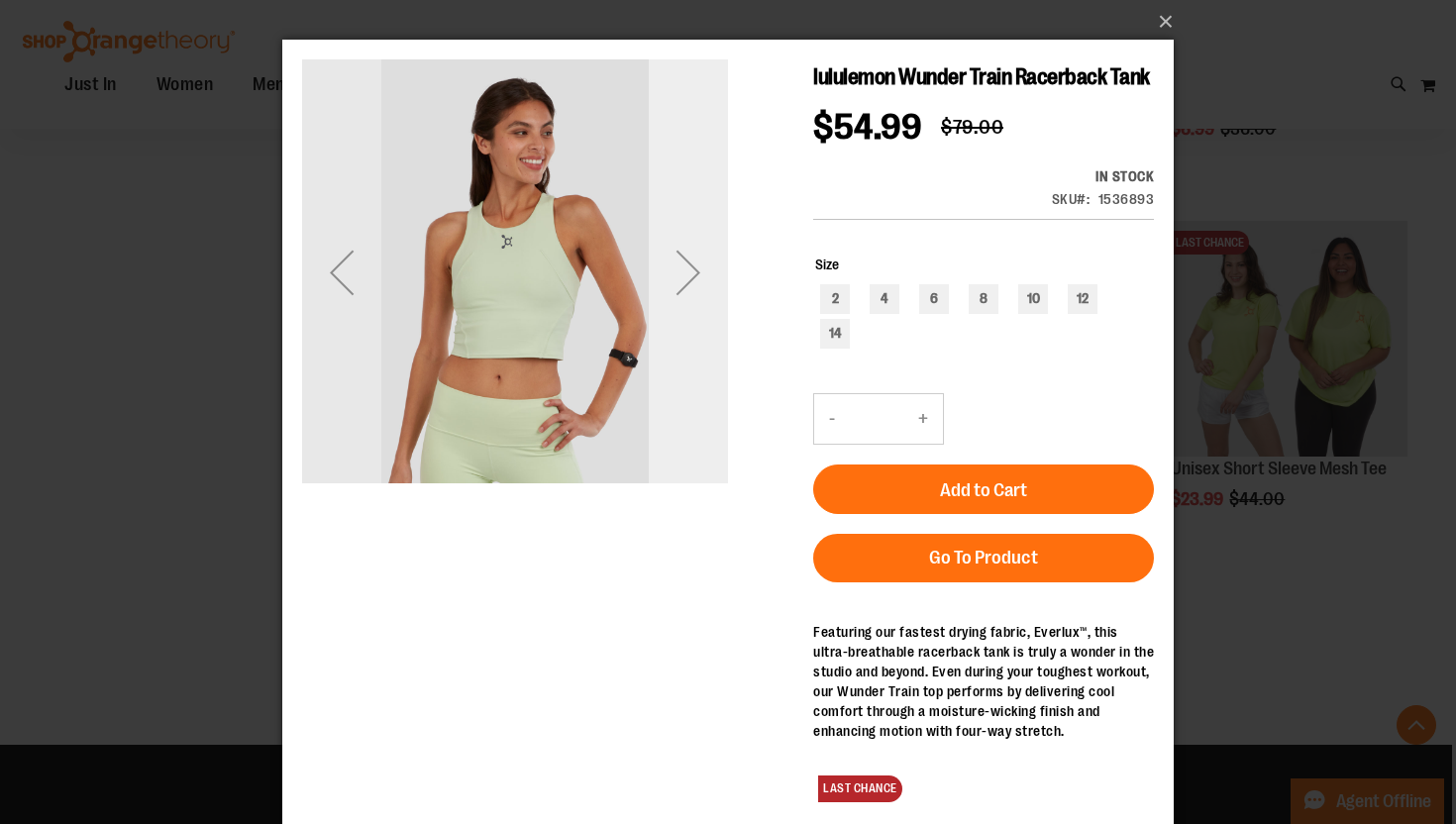 click at bounding box center (688, 272) 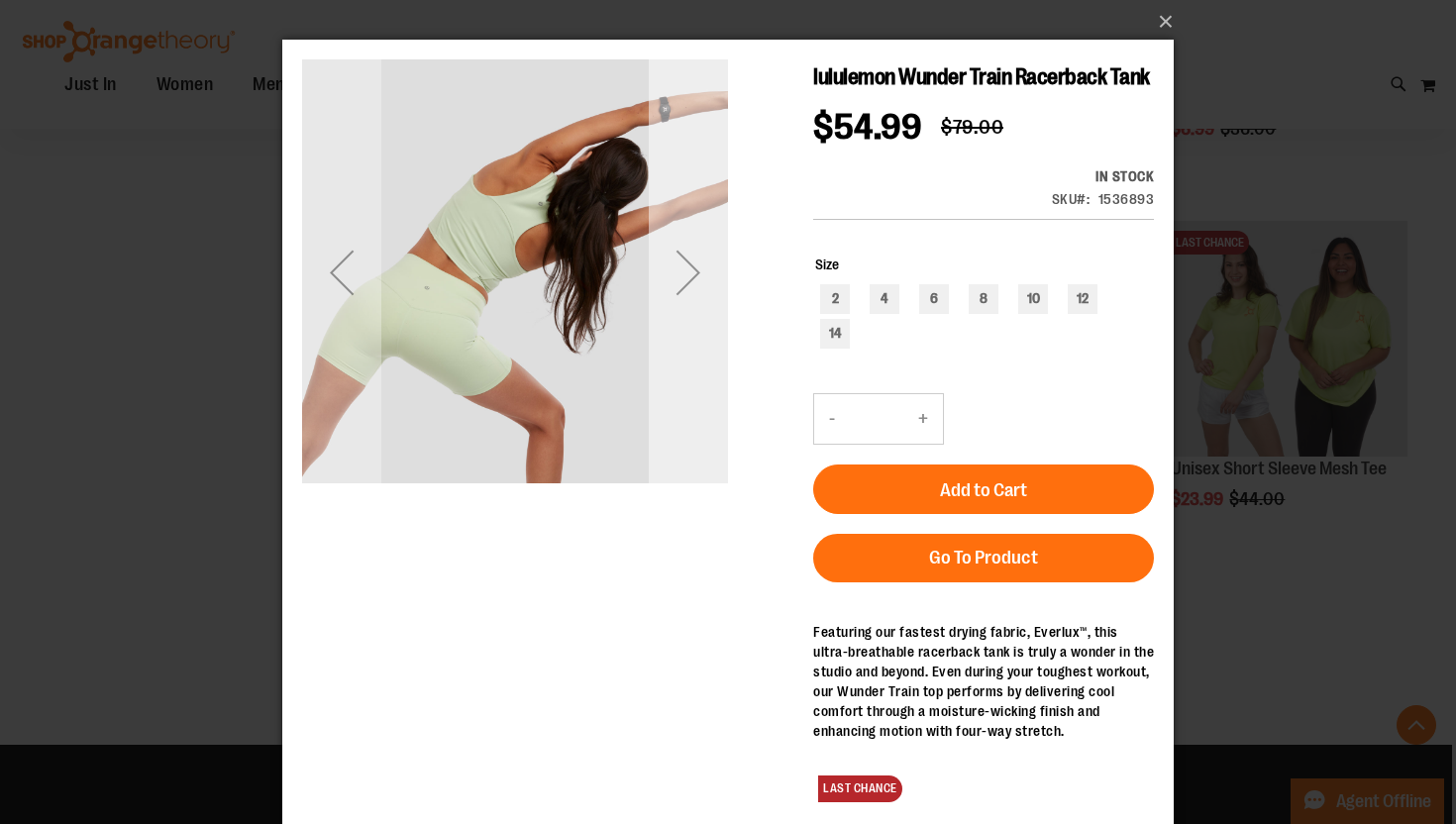 click at bounding box center [688, 272] 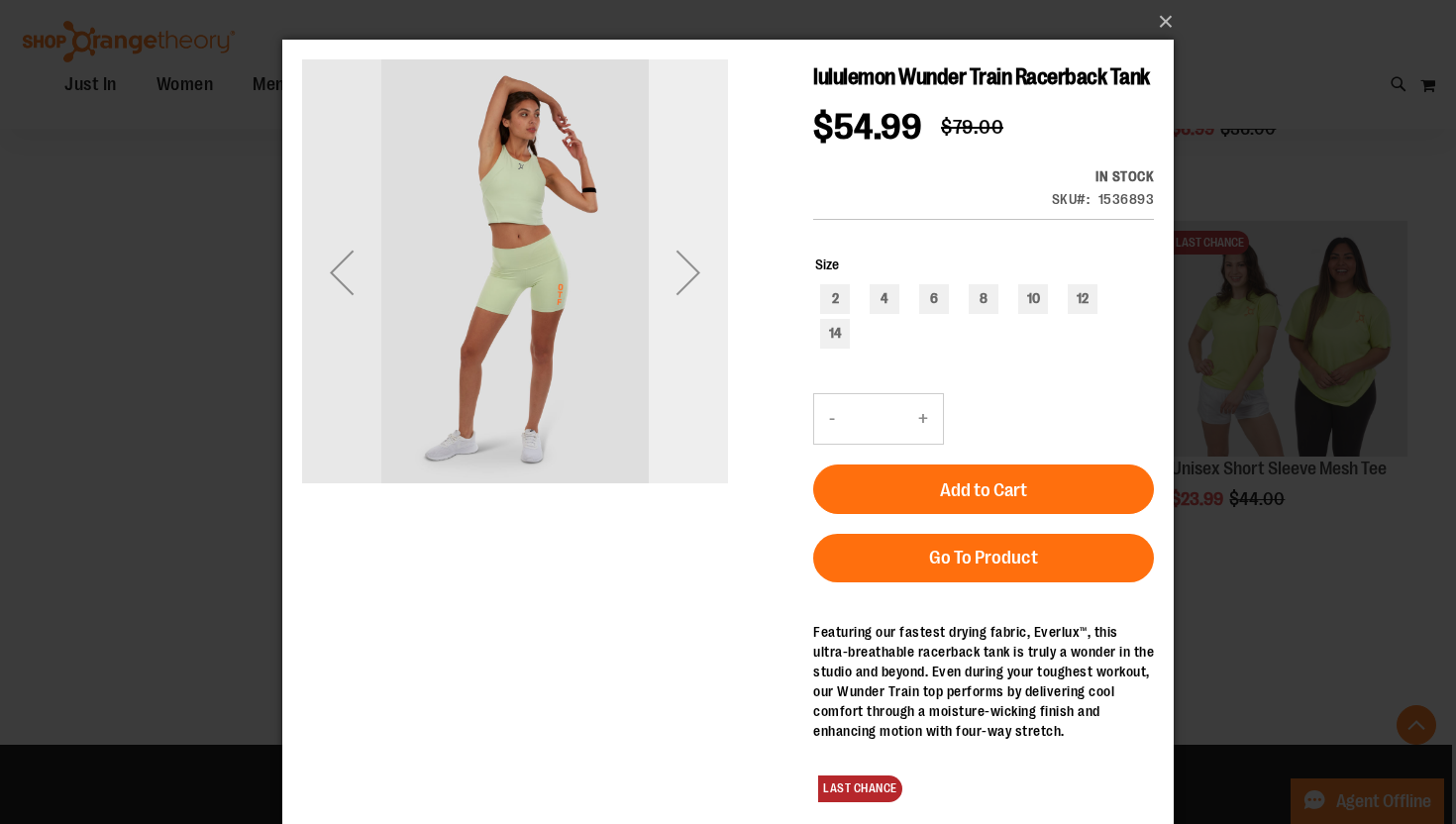 click at bounding box center [688, 272] 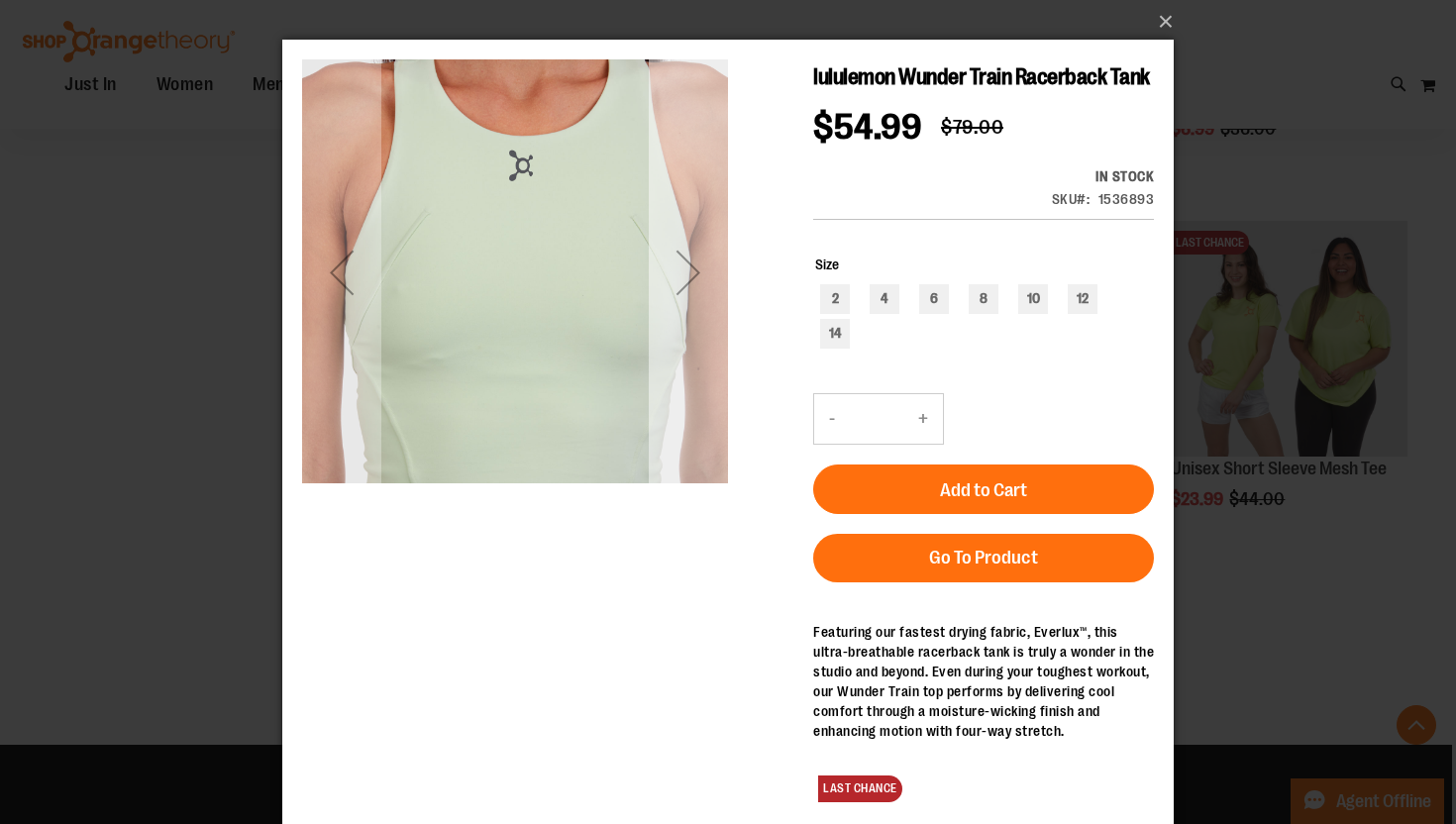 click at bounding box center (688, 272) 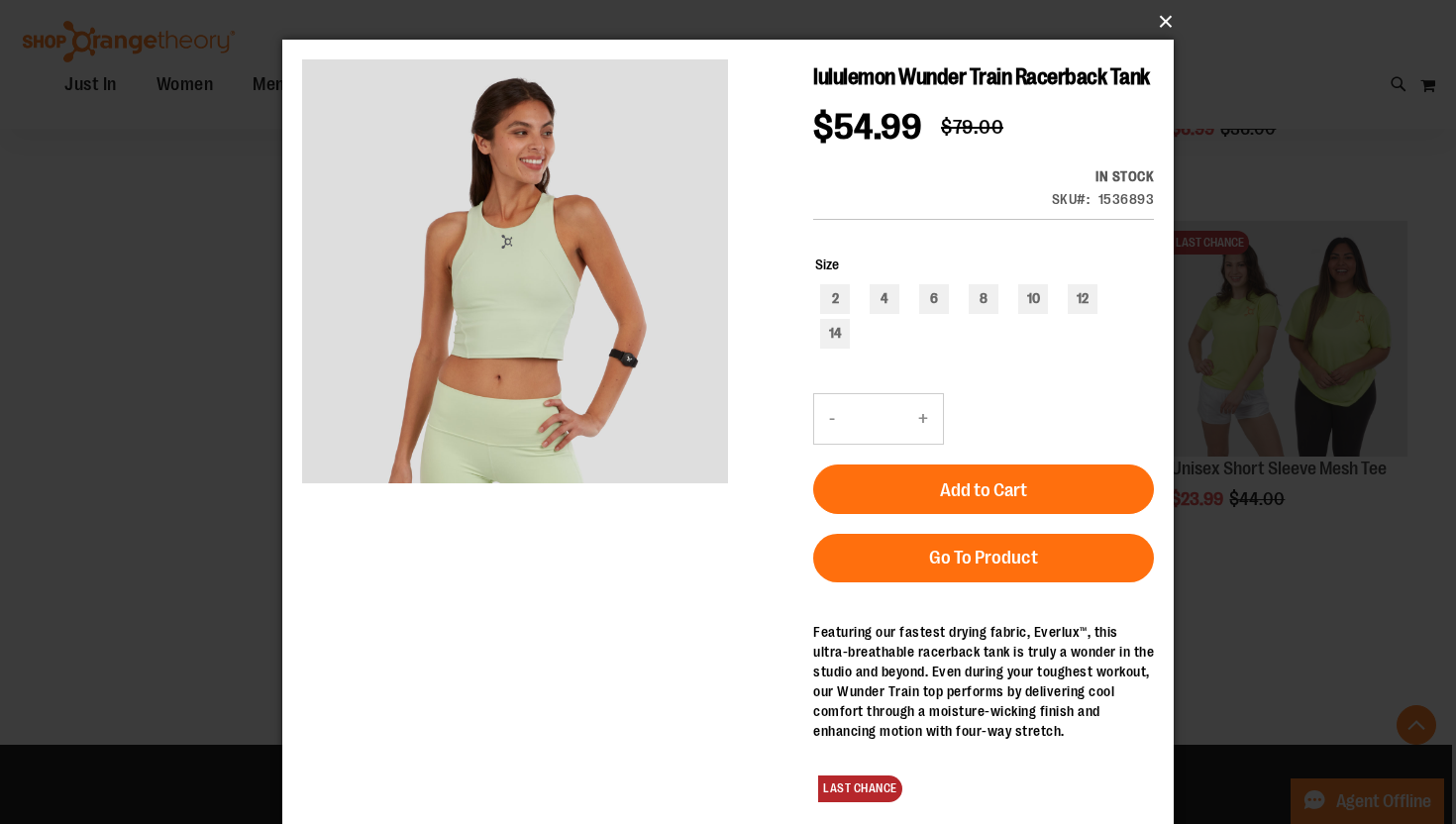 click on "×" at bounding box center [734, 22] 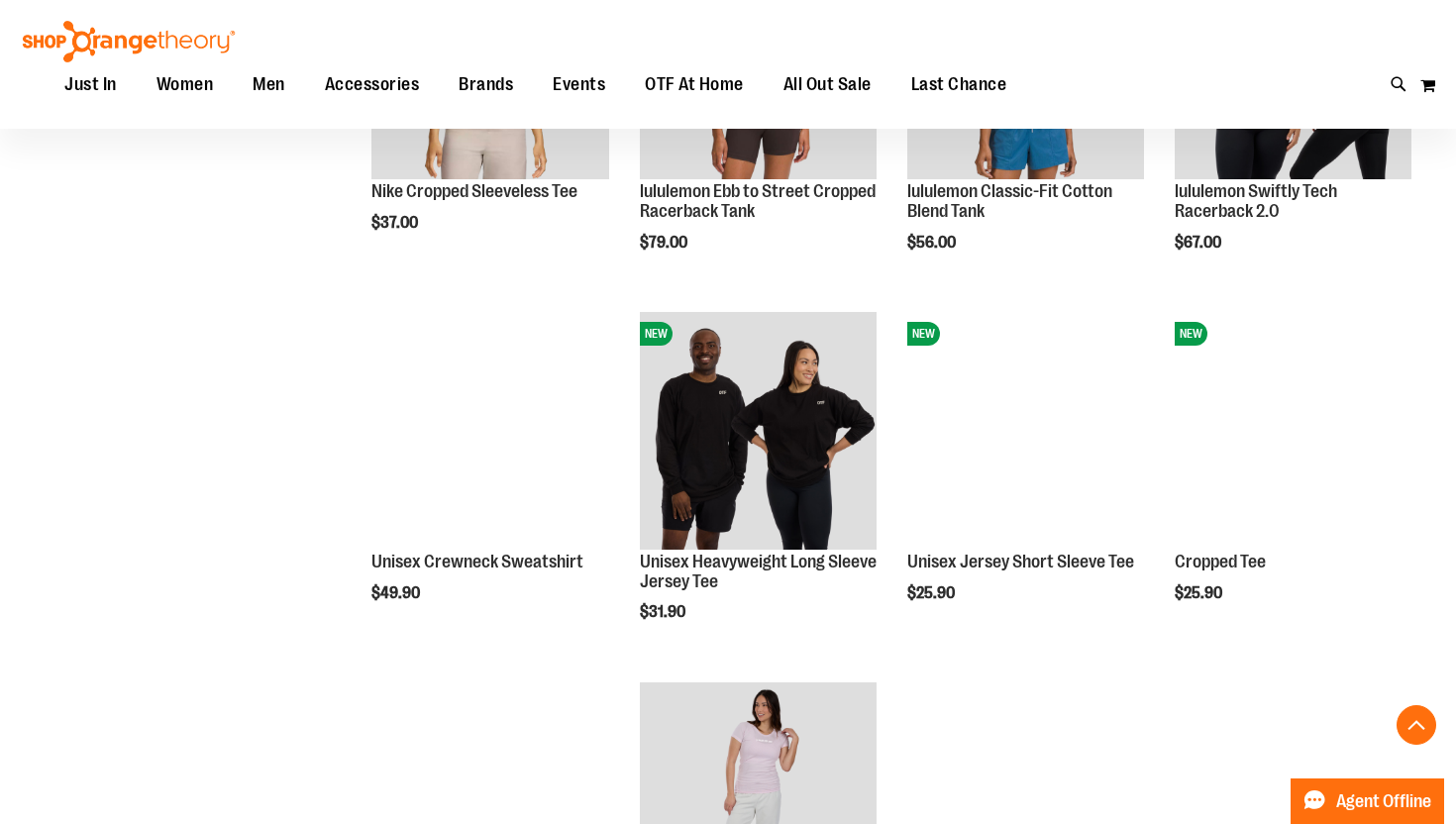 scroll, scrollTop: 376, scrollLeft: 0, axis: vertical 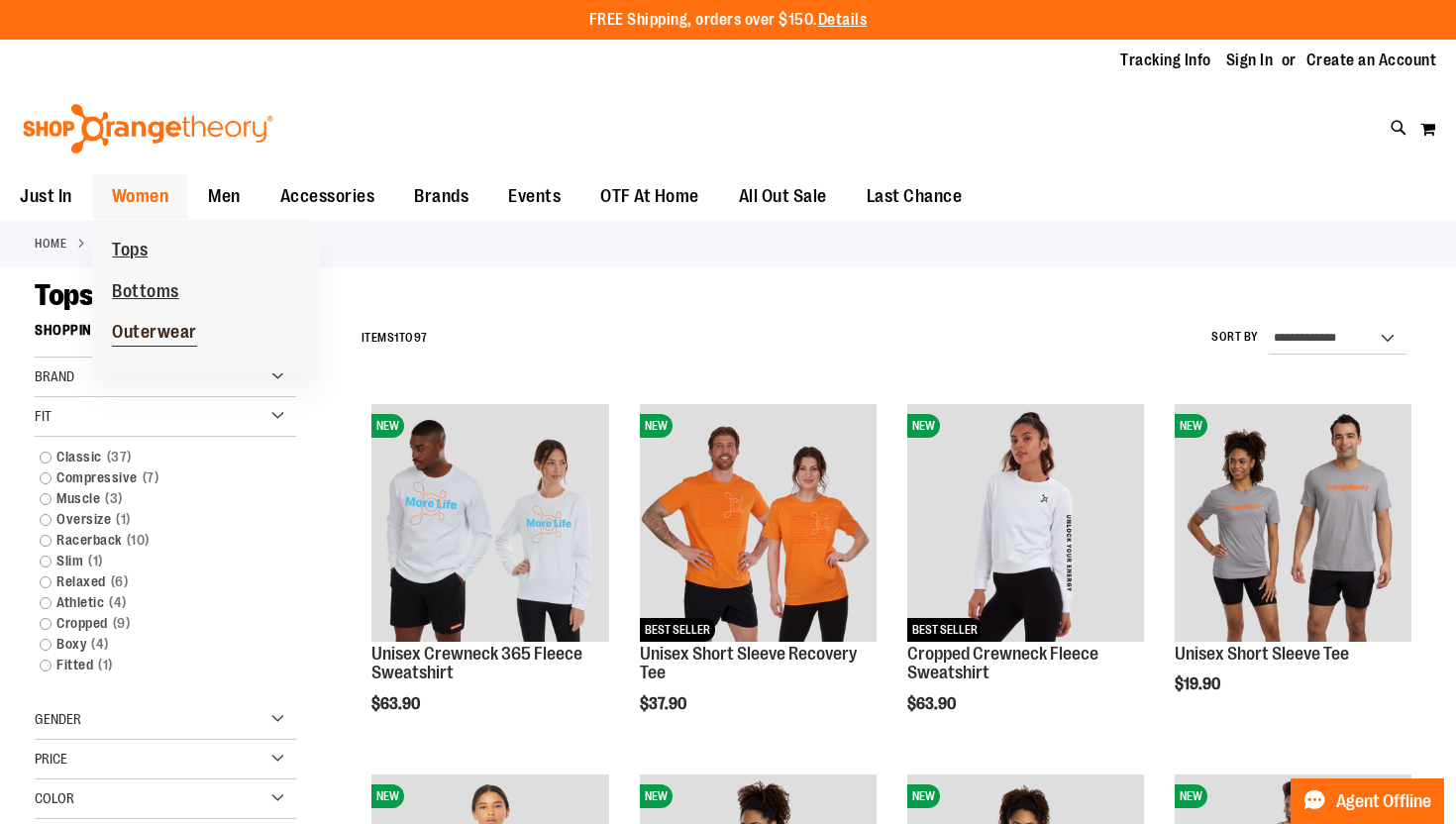 click on "Outerwear" at bounding box center (155, 334) 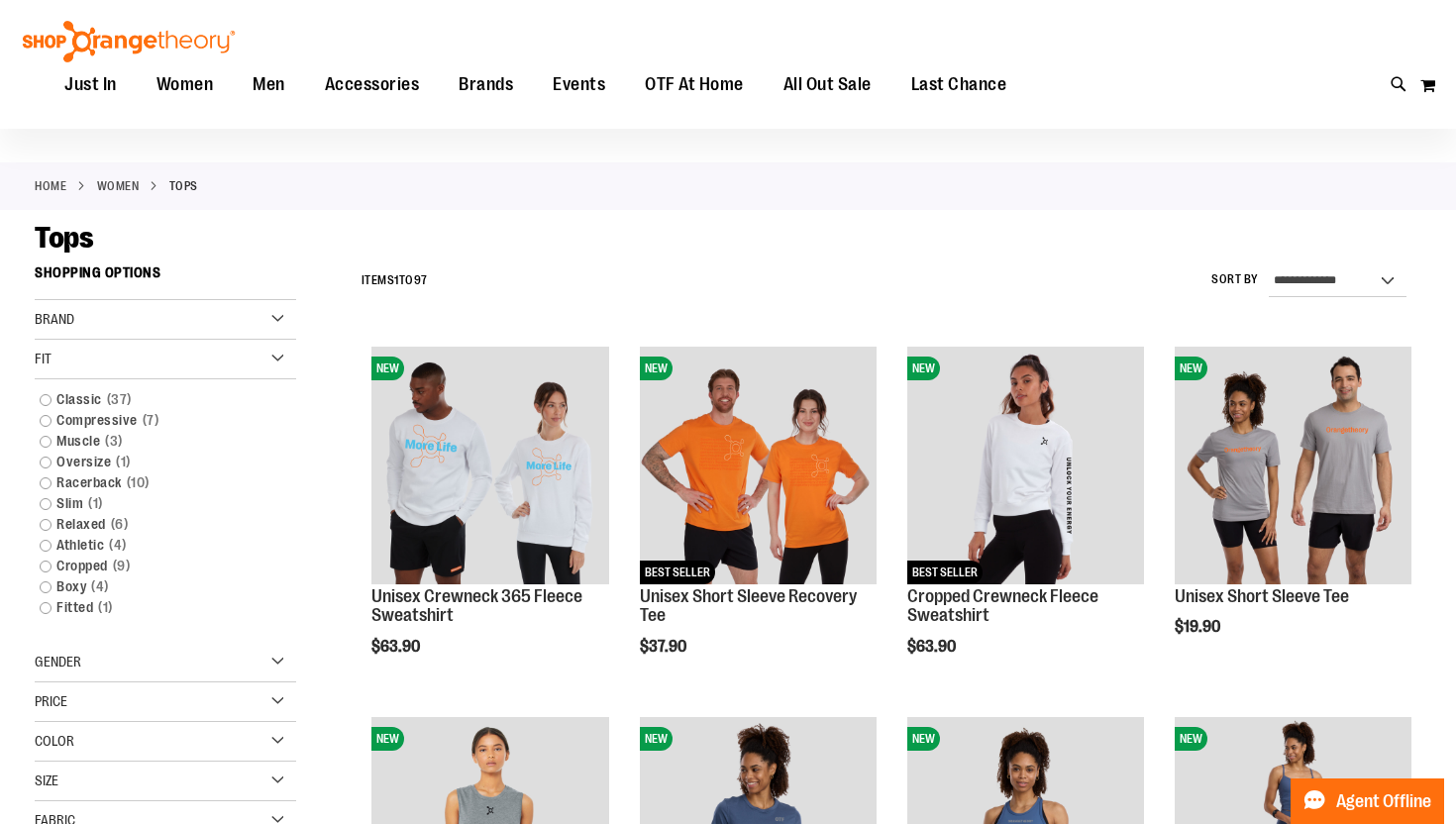 scroll, scrollTop: 61, scrollLeft: 0, axis: vertical 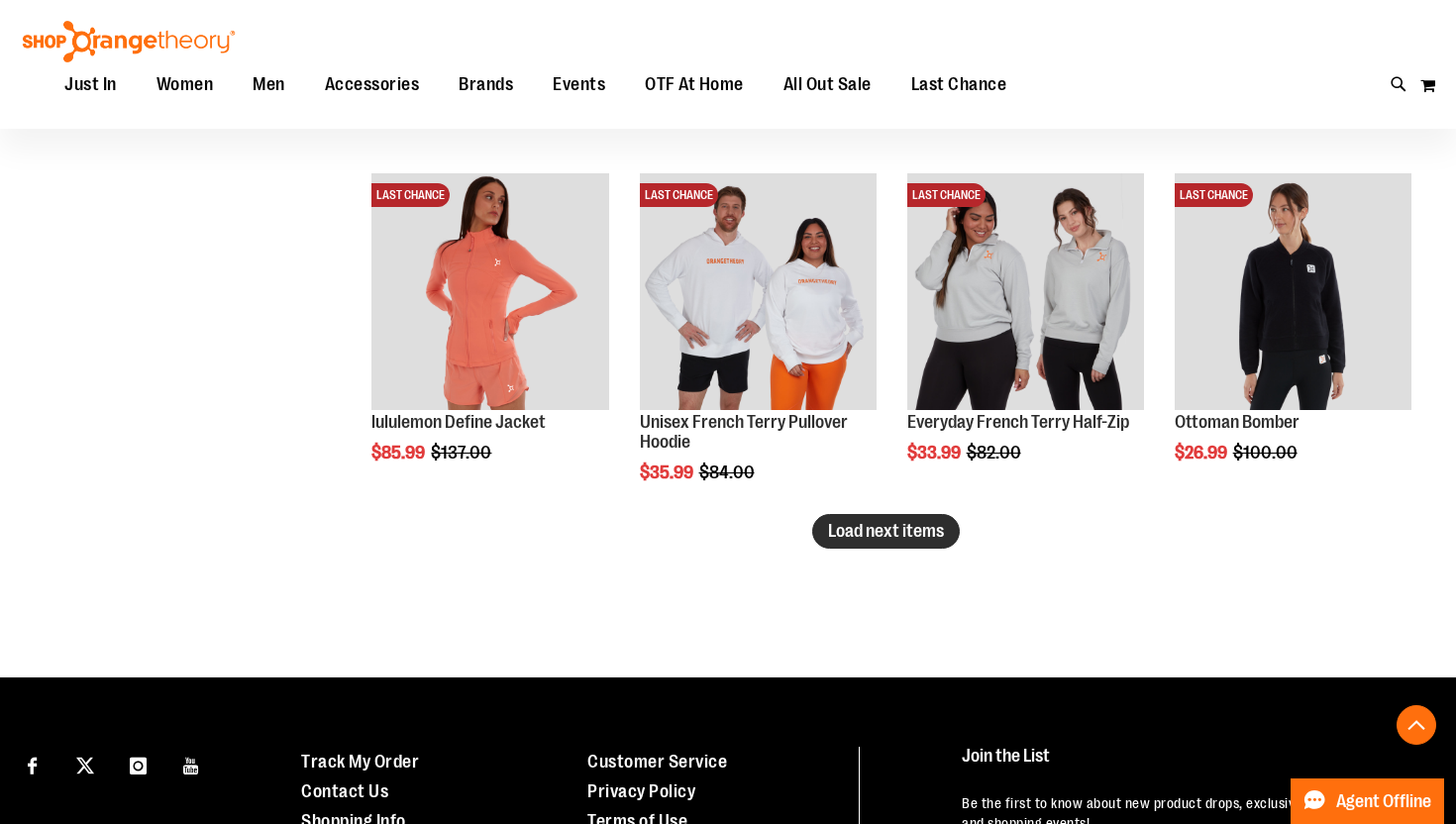 click on "Load next items" at bounding box center (885, 531) 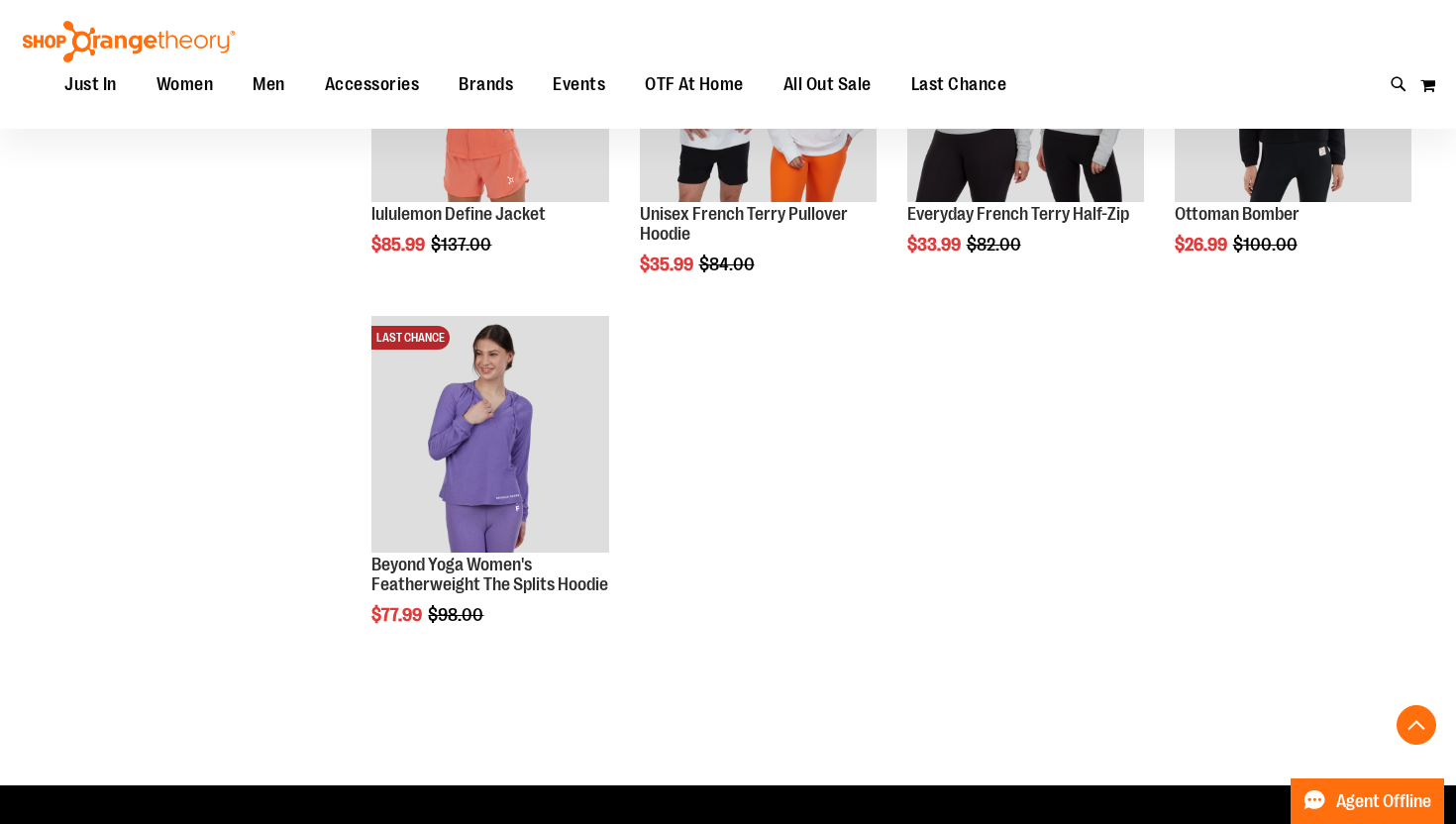 scroll, scrollTop: 3245, scrollLeft: 0, axis: vertical 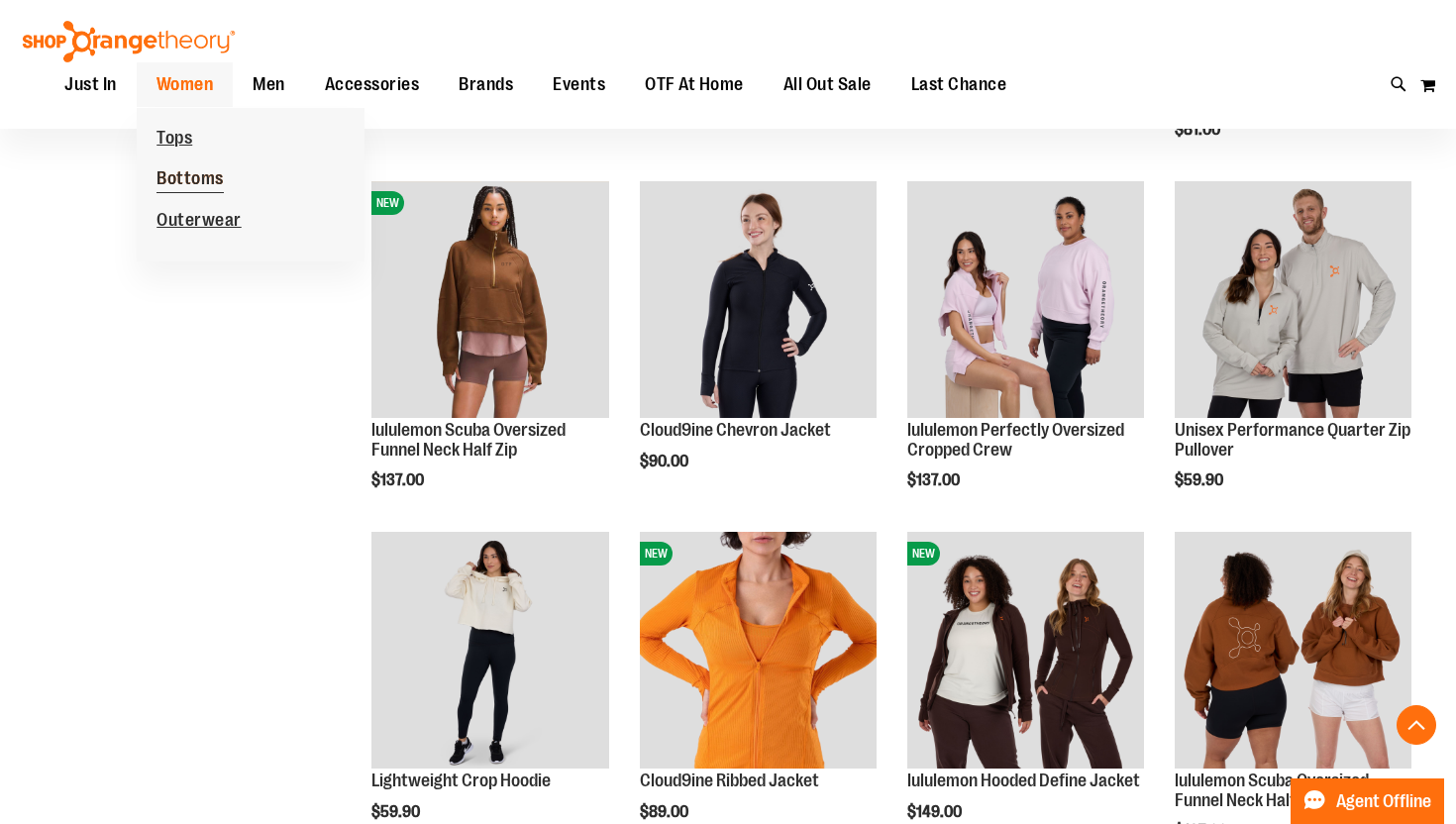 click on "Bottoms" at bounding box center [190, 180] 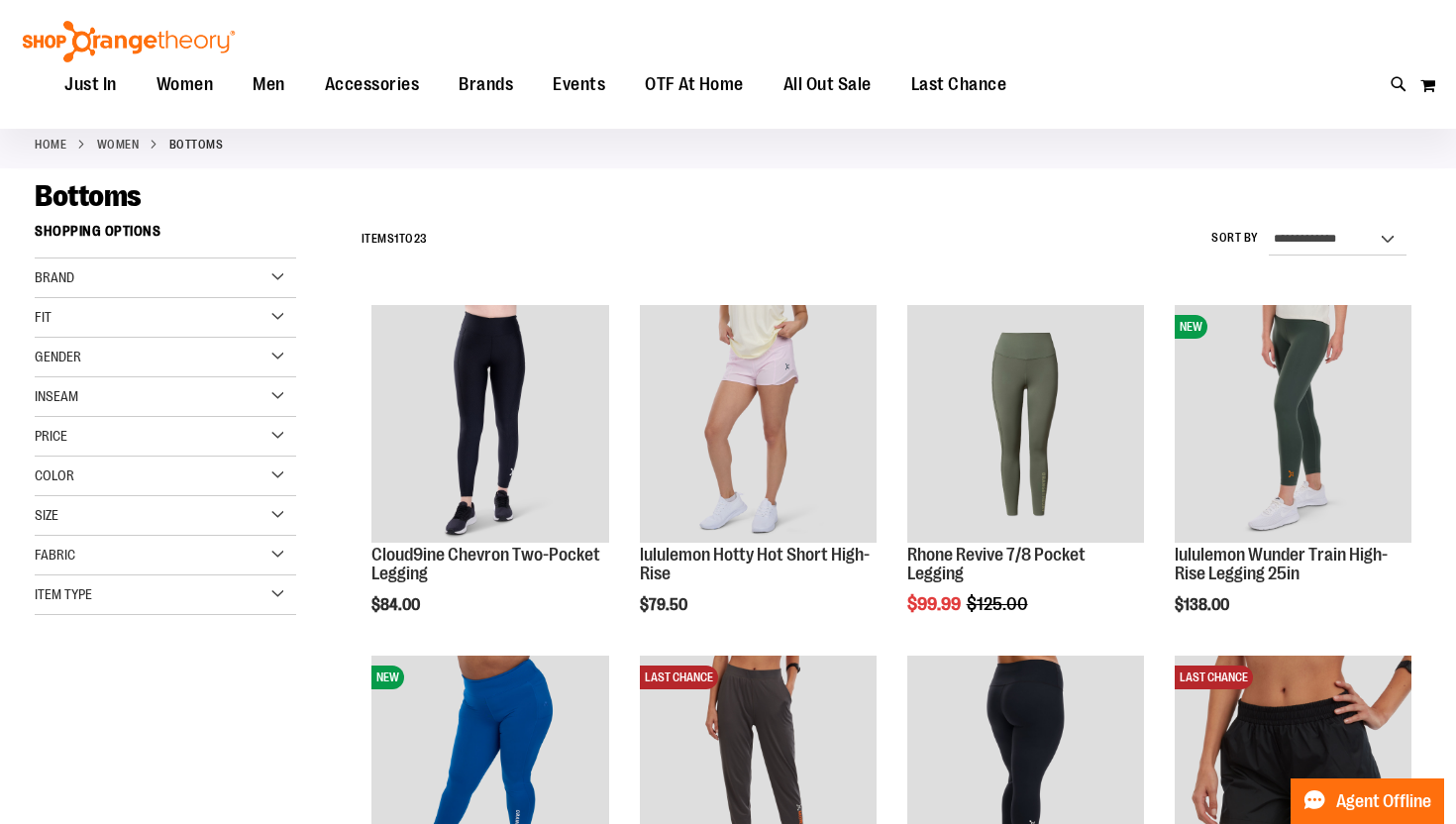 scroll, scrollTop: 104, scrollLeft: 0, axis: vertical 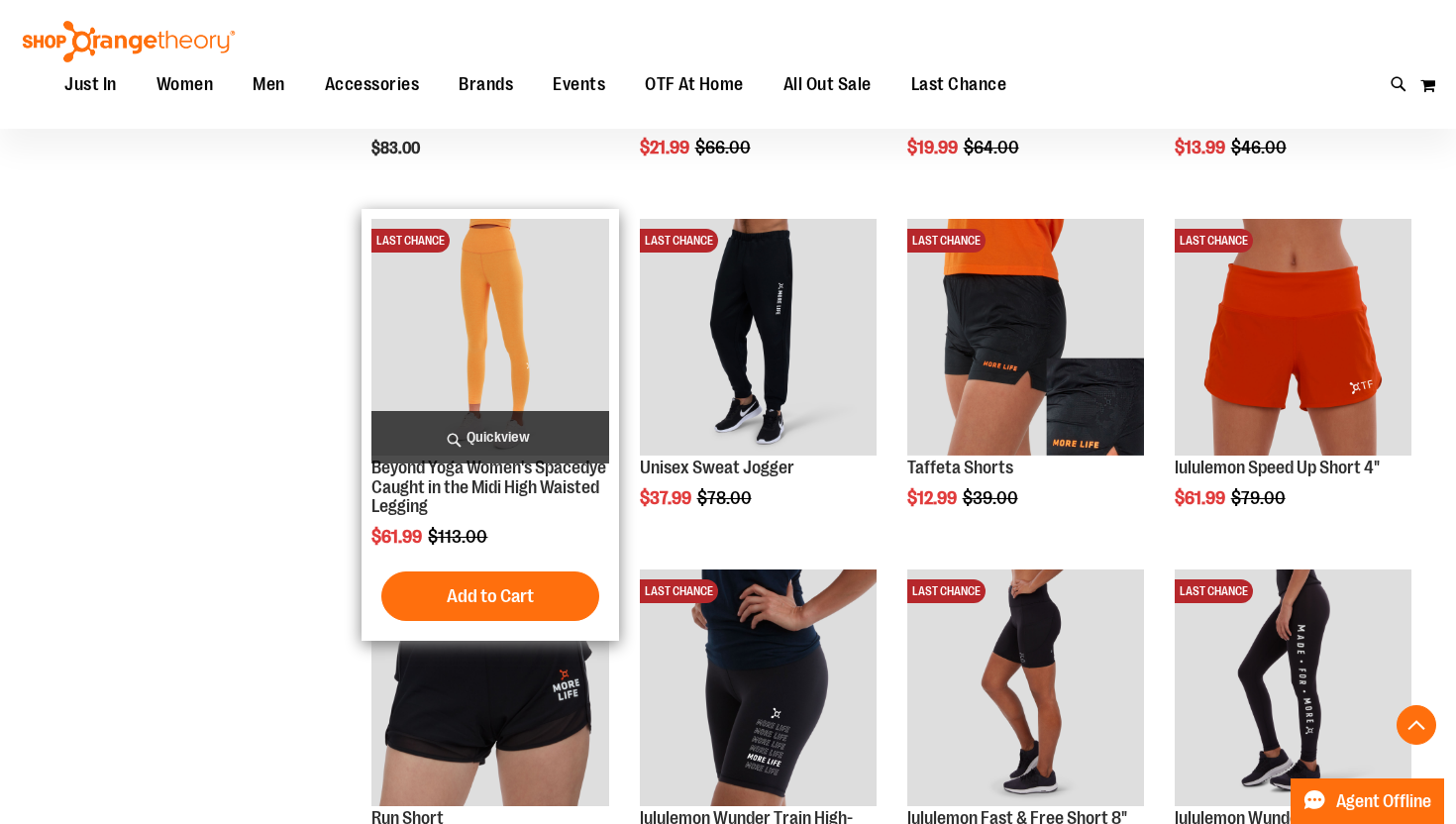 click at bounding box center (489, 337) 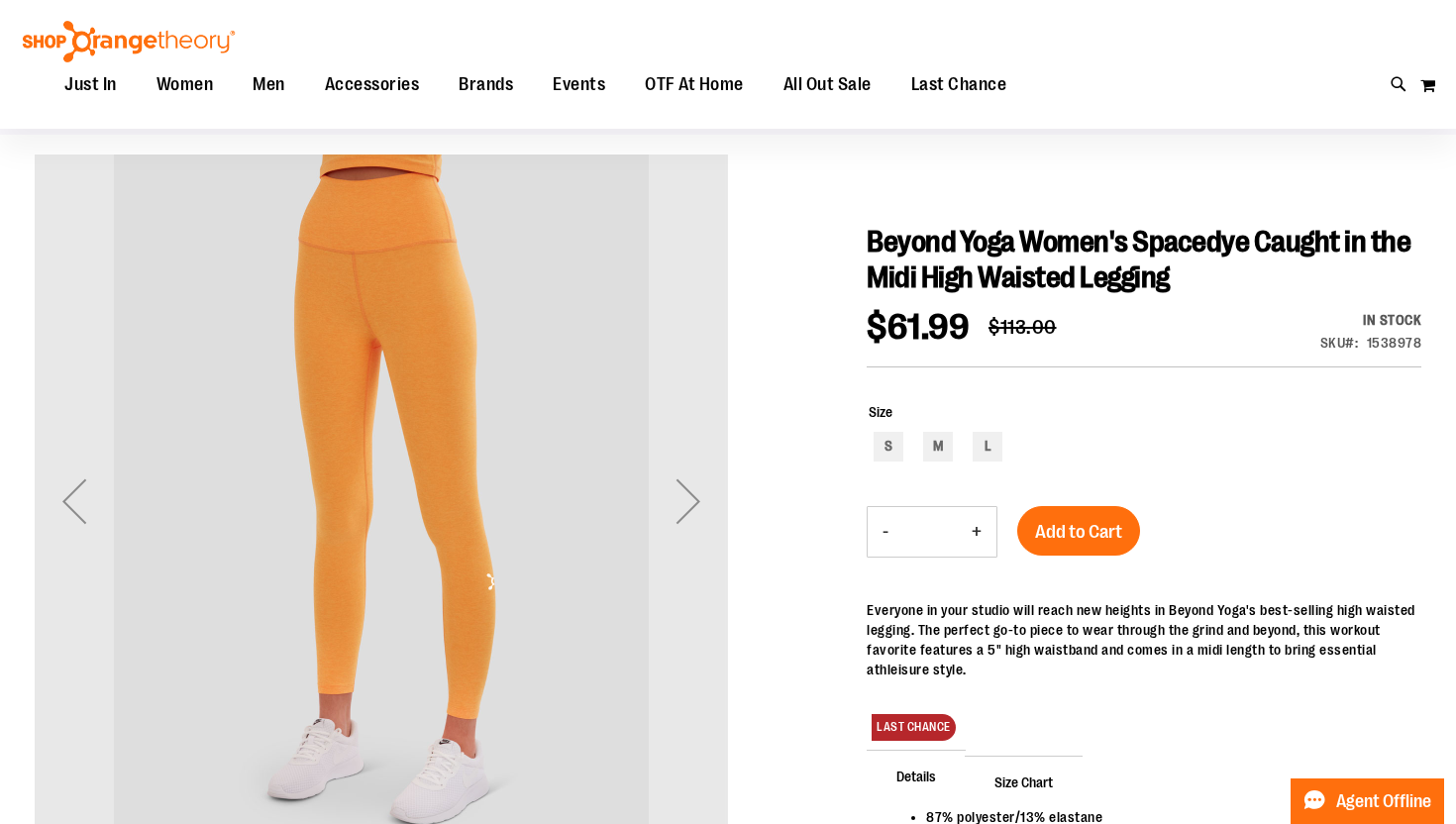 scroll, scrollTop: 126, scrollLeft: 0, axis: vertical 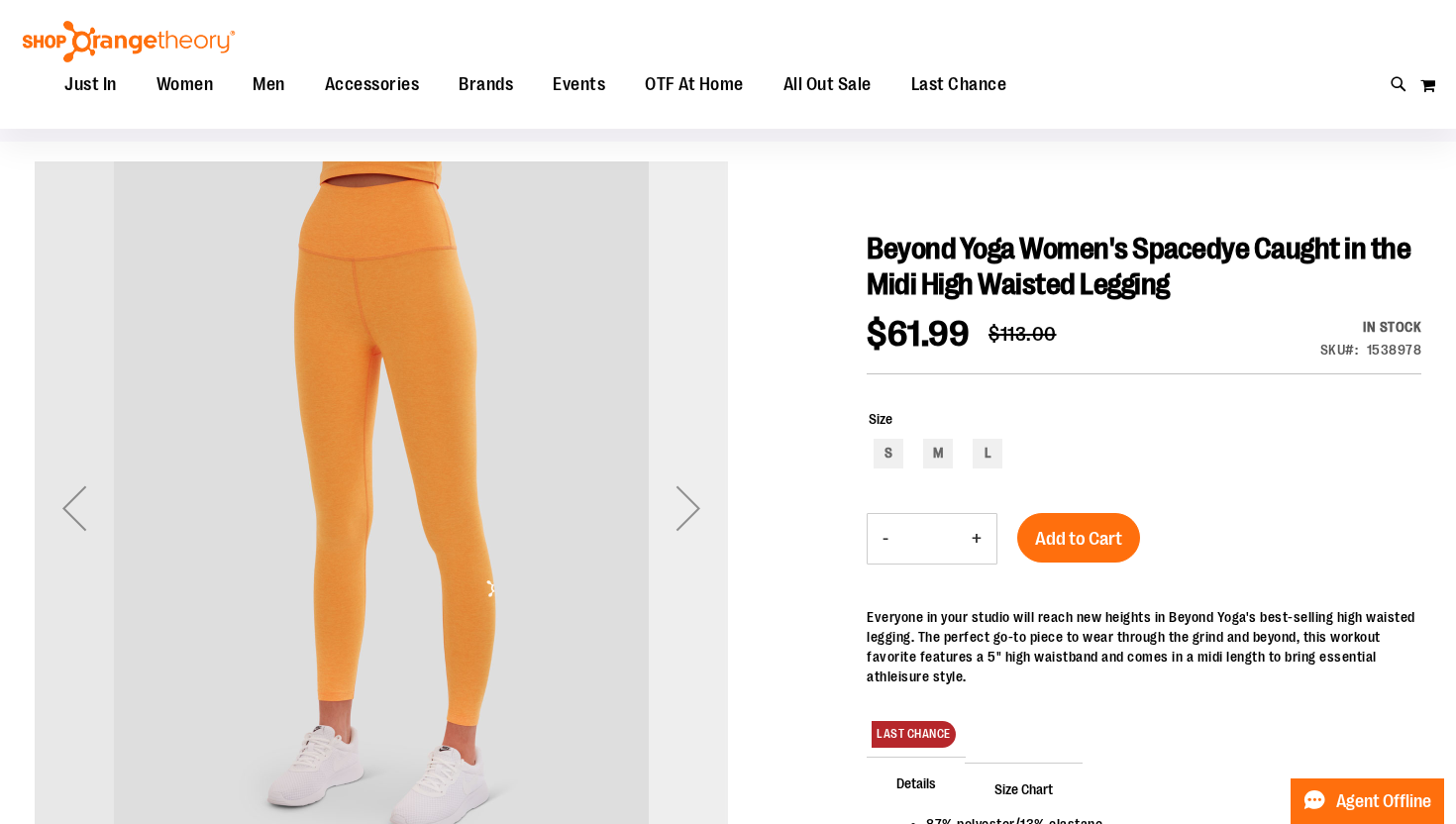 click at bounding box center (688, 508) 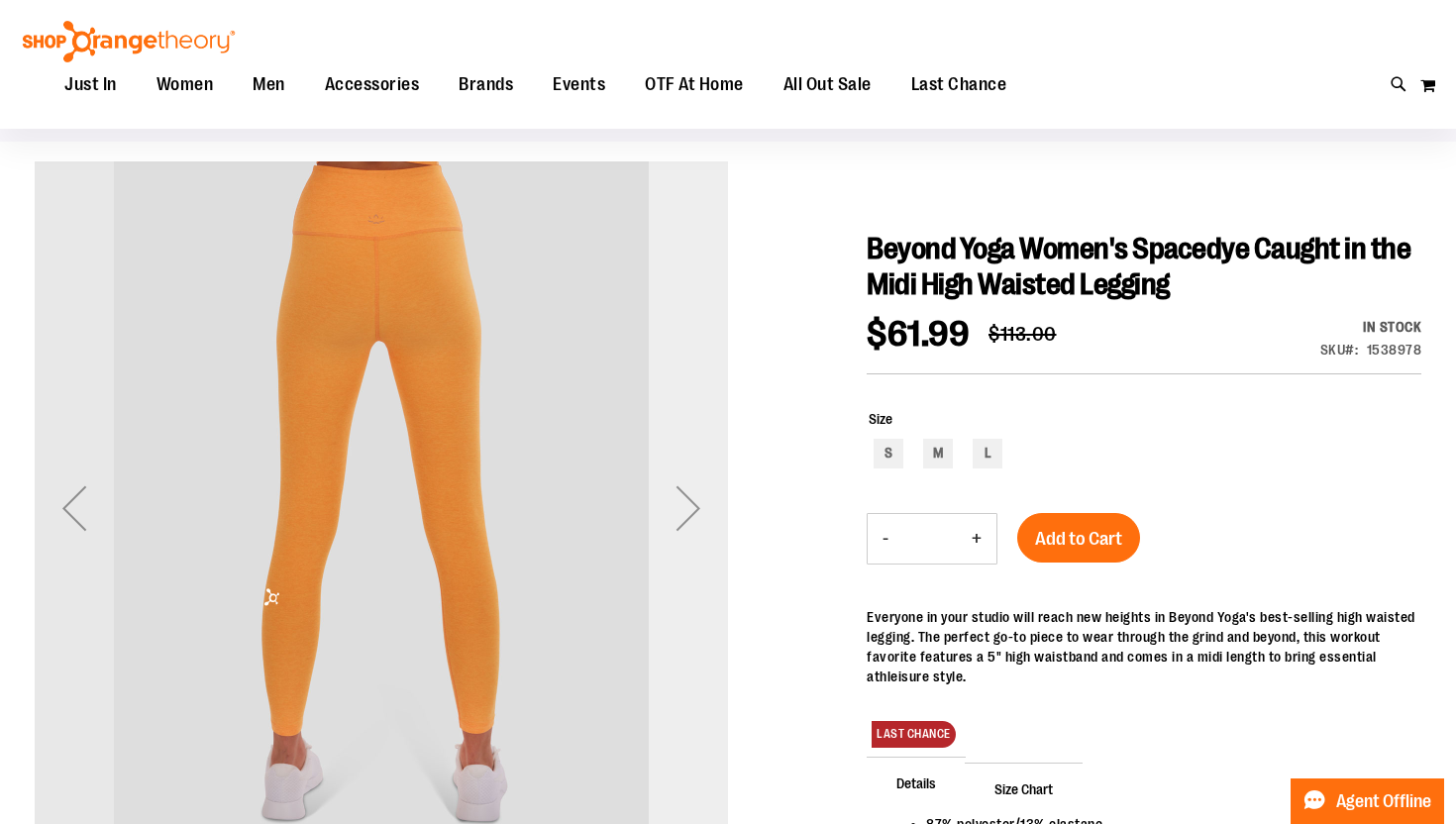 click at bounding box center (688, 508) 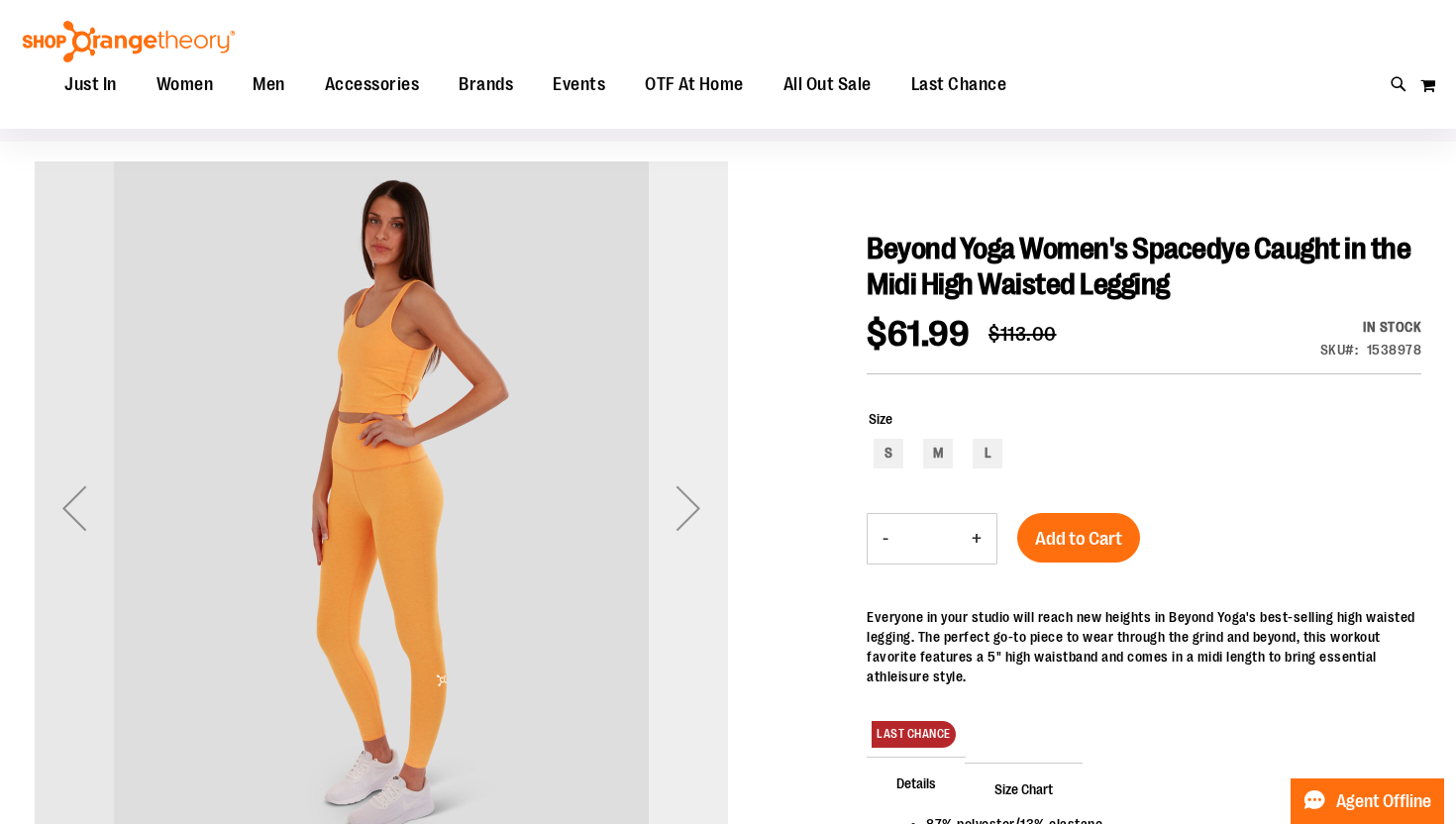 click at bounding box center (688, 508) 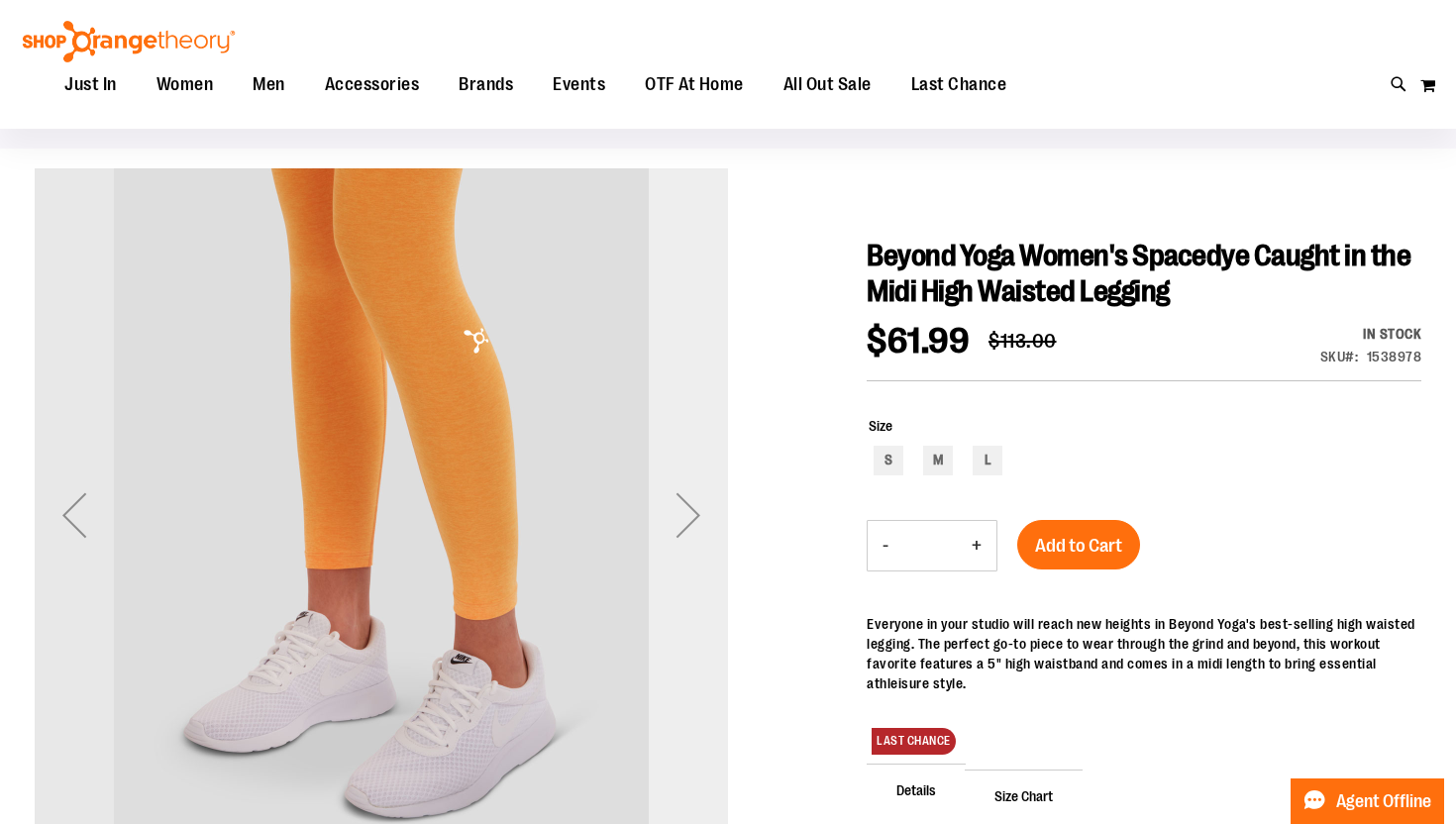 scroll, scrollTop: 93, scrollLeft: 0, axis: vertical 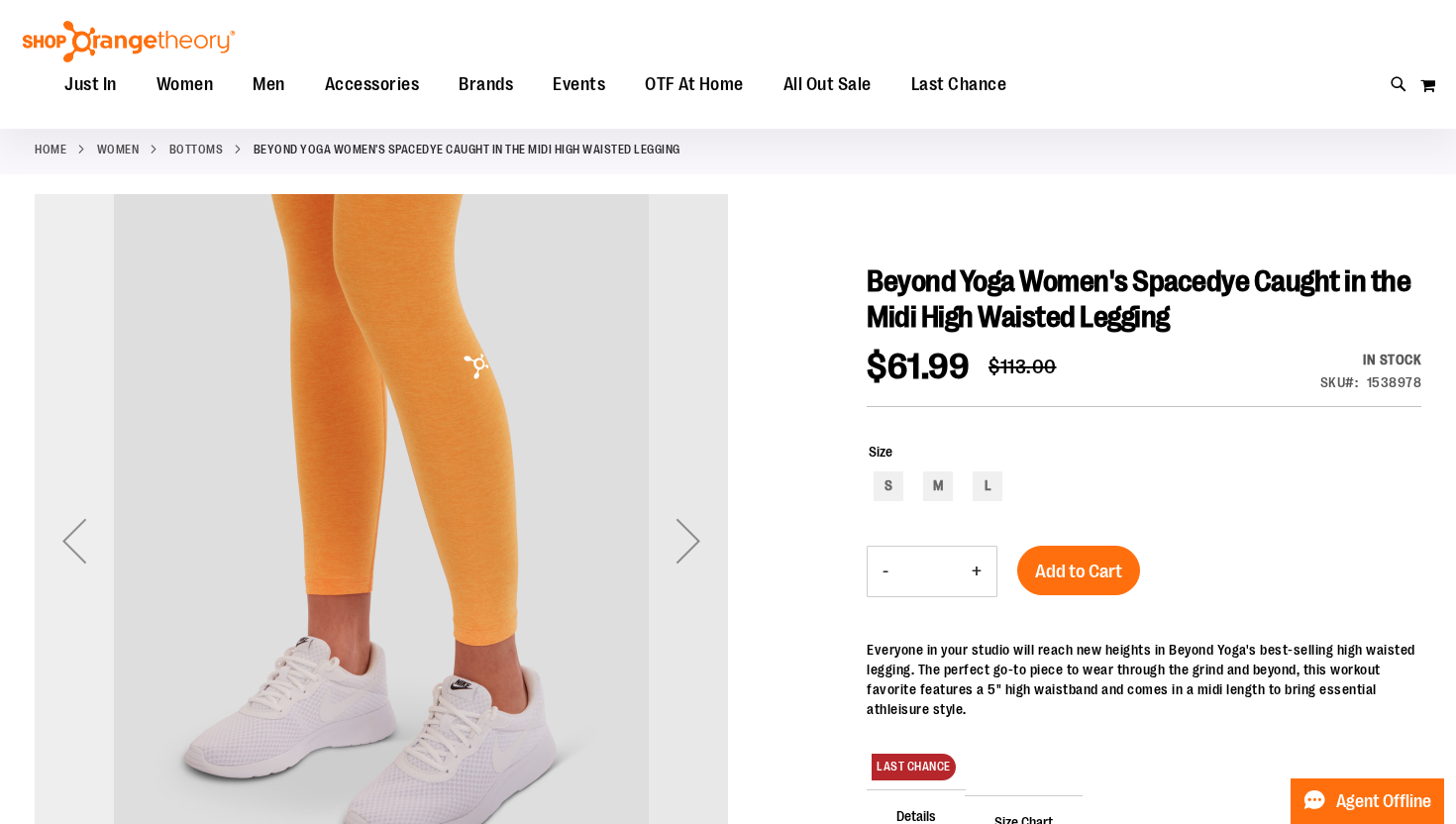 click at bounding box center [74, 541] 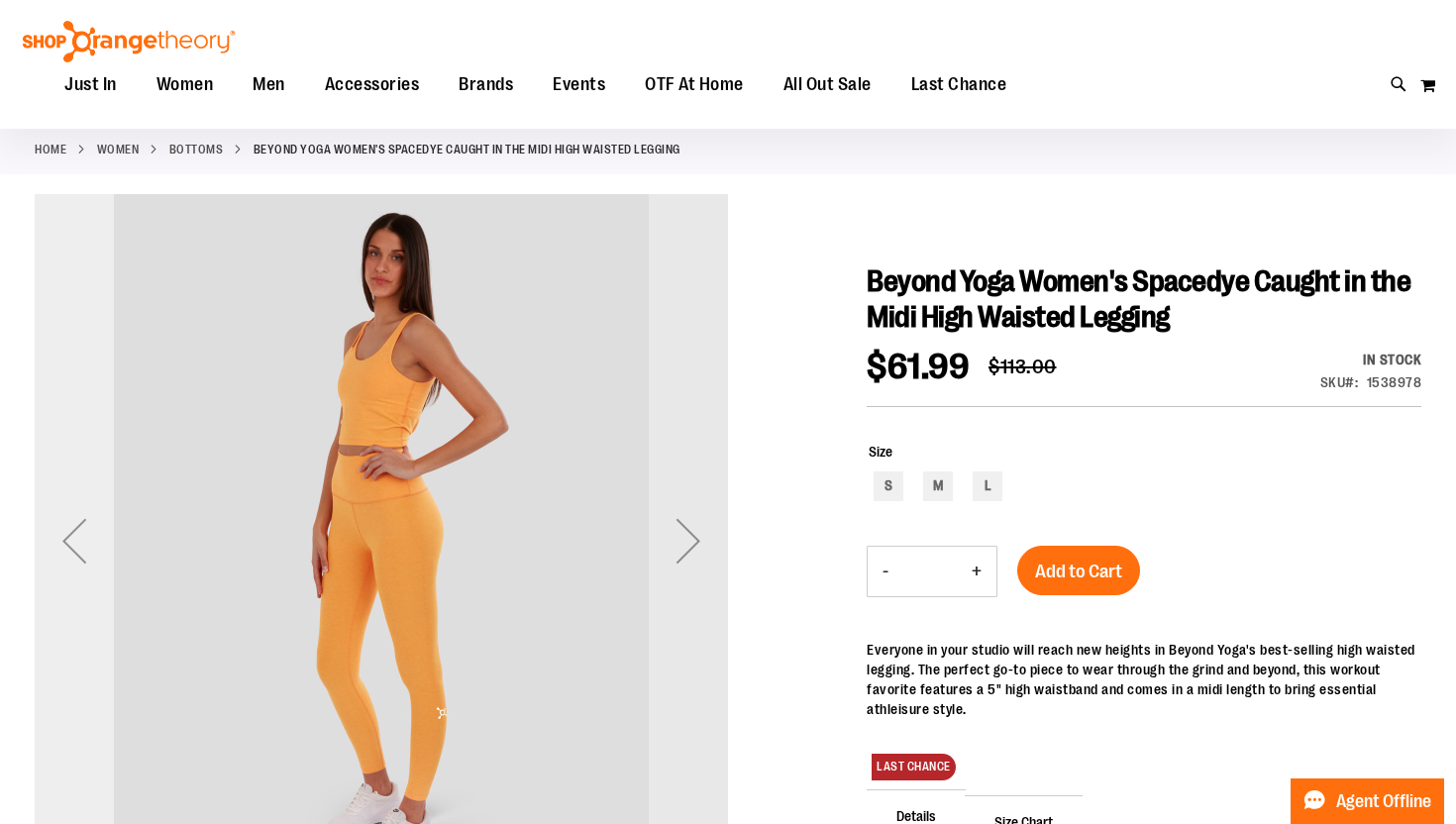 click at bounding box center (74, 541) 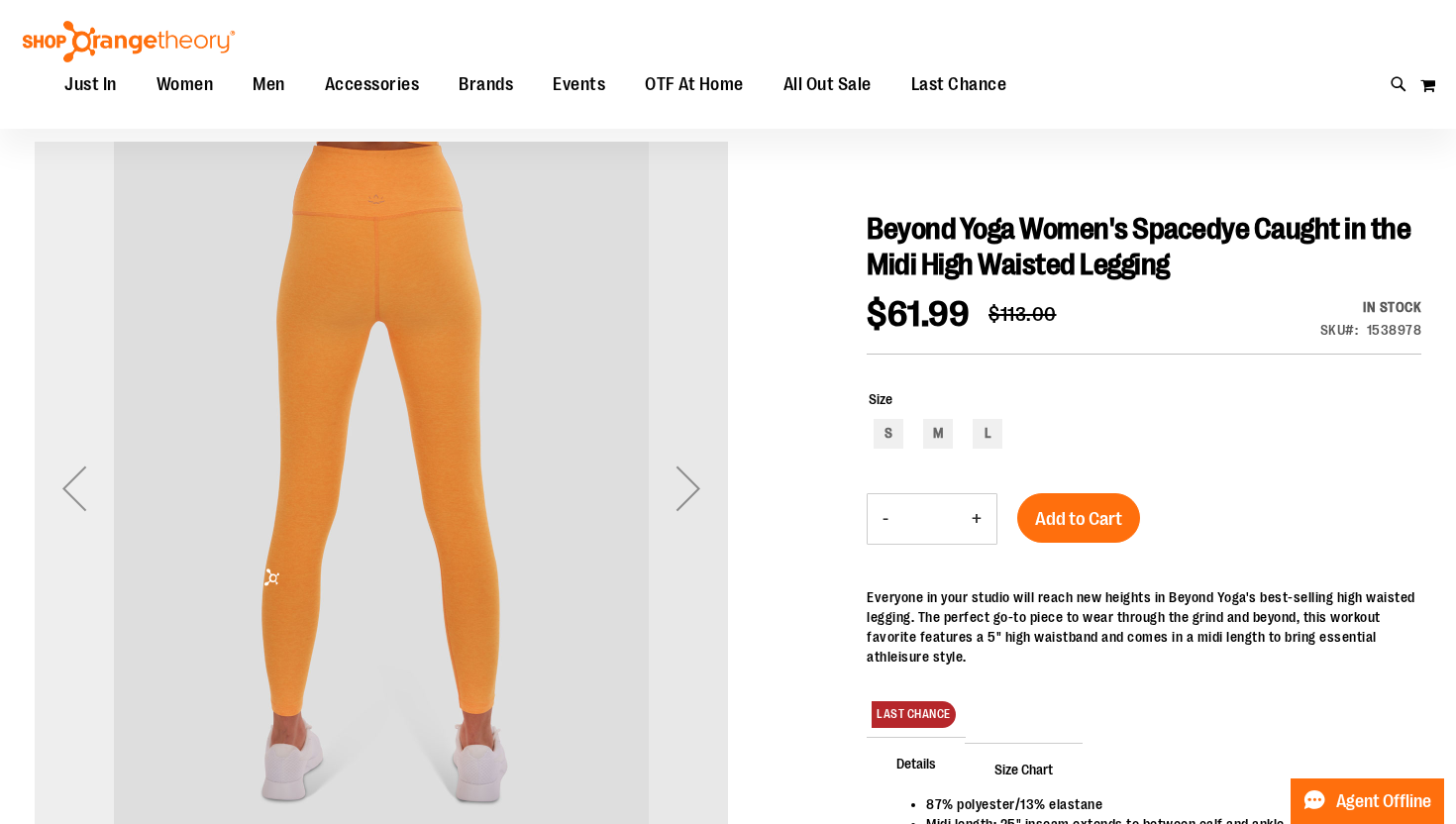 scroll, scrollTop: 151, scrollLeft: 0, axis: vertical 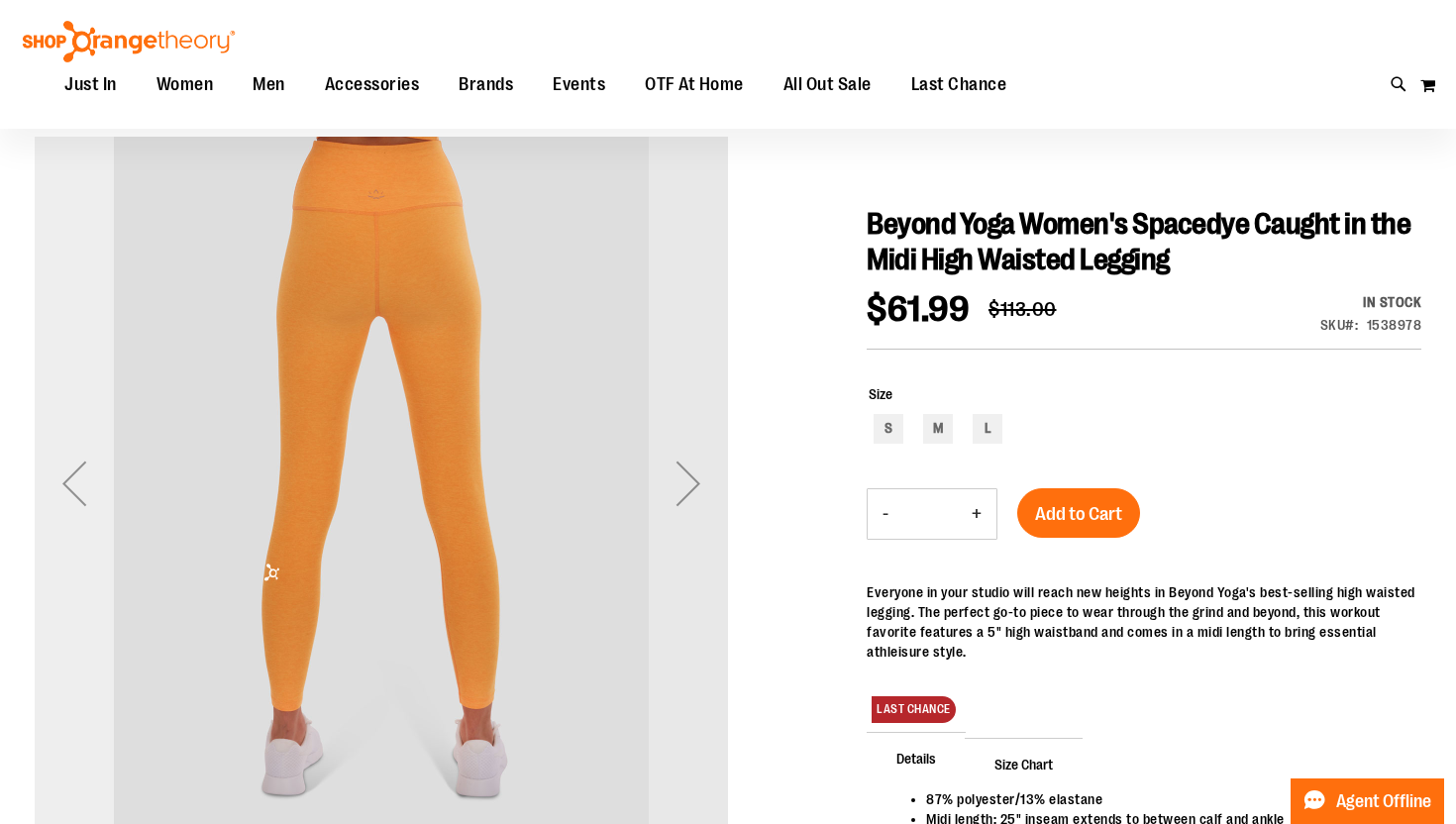 click at bounding box center [74, 483] 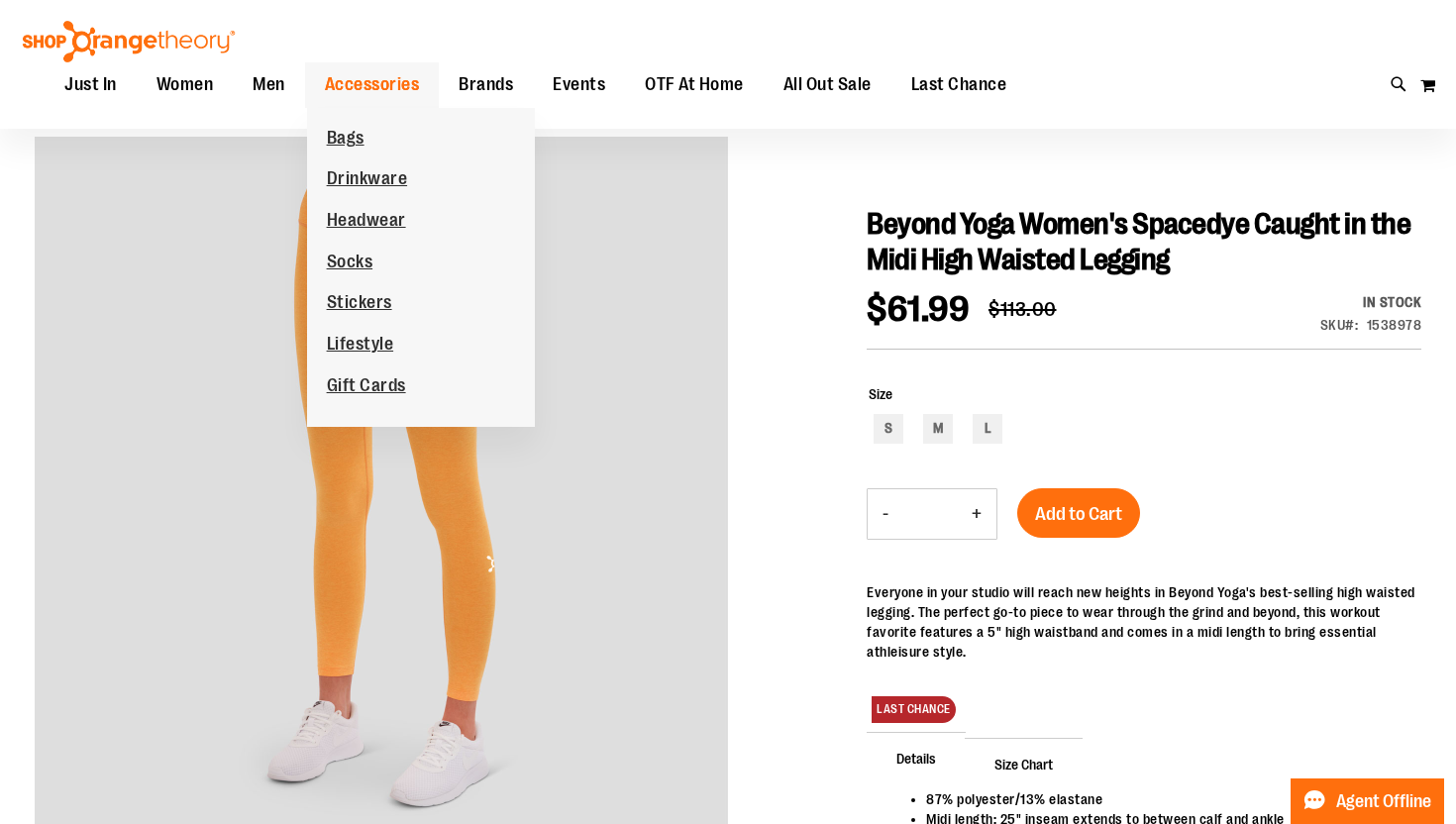 click on "Accessories" at bounding box center (372, 84) 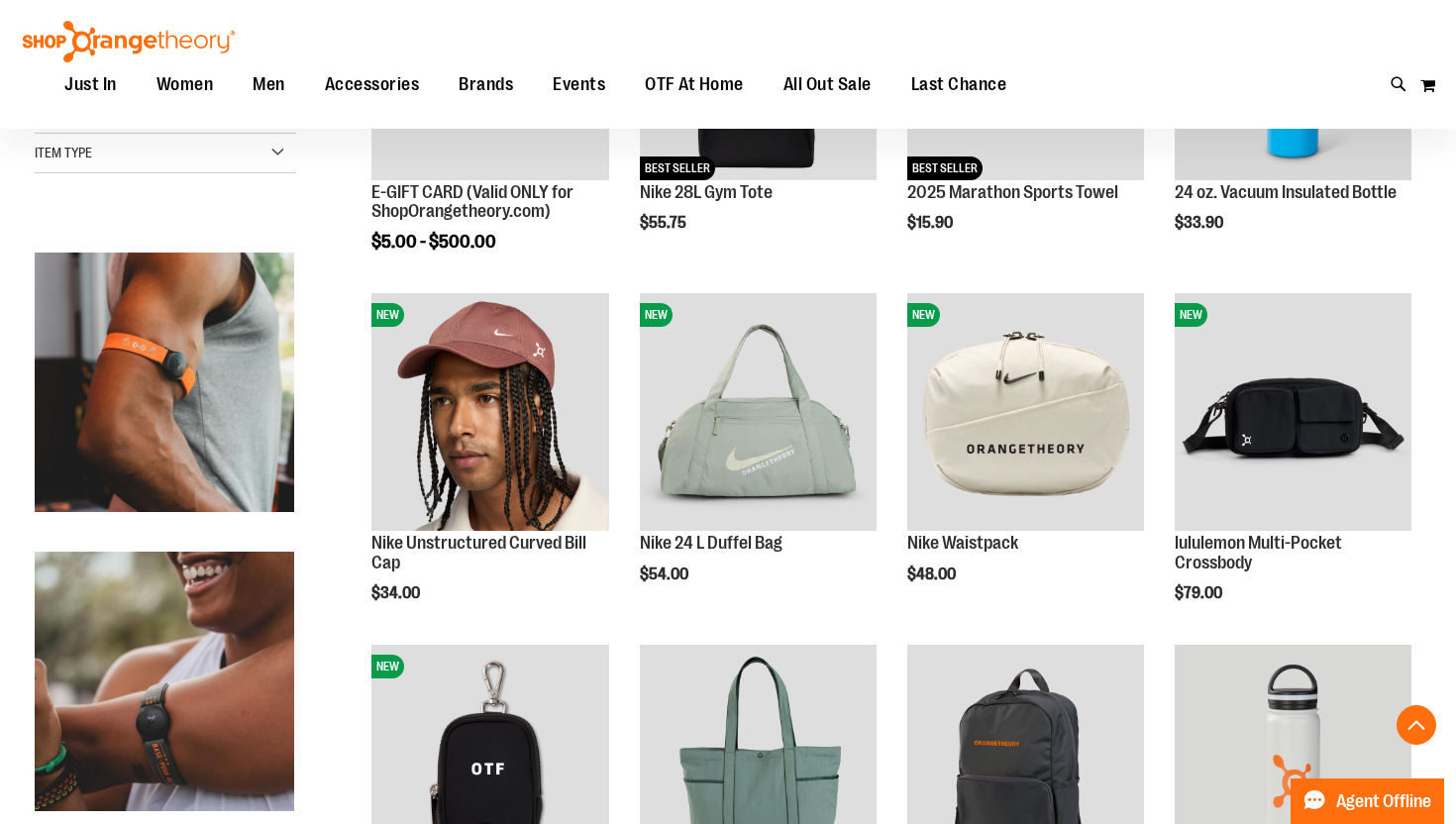 scroll, scrollTop: 463, scrollLeft: 0, axis: vertical 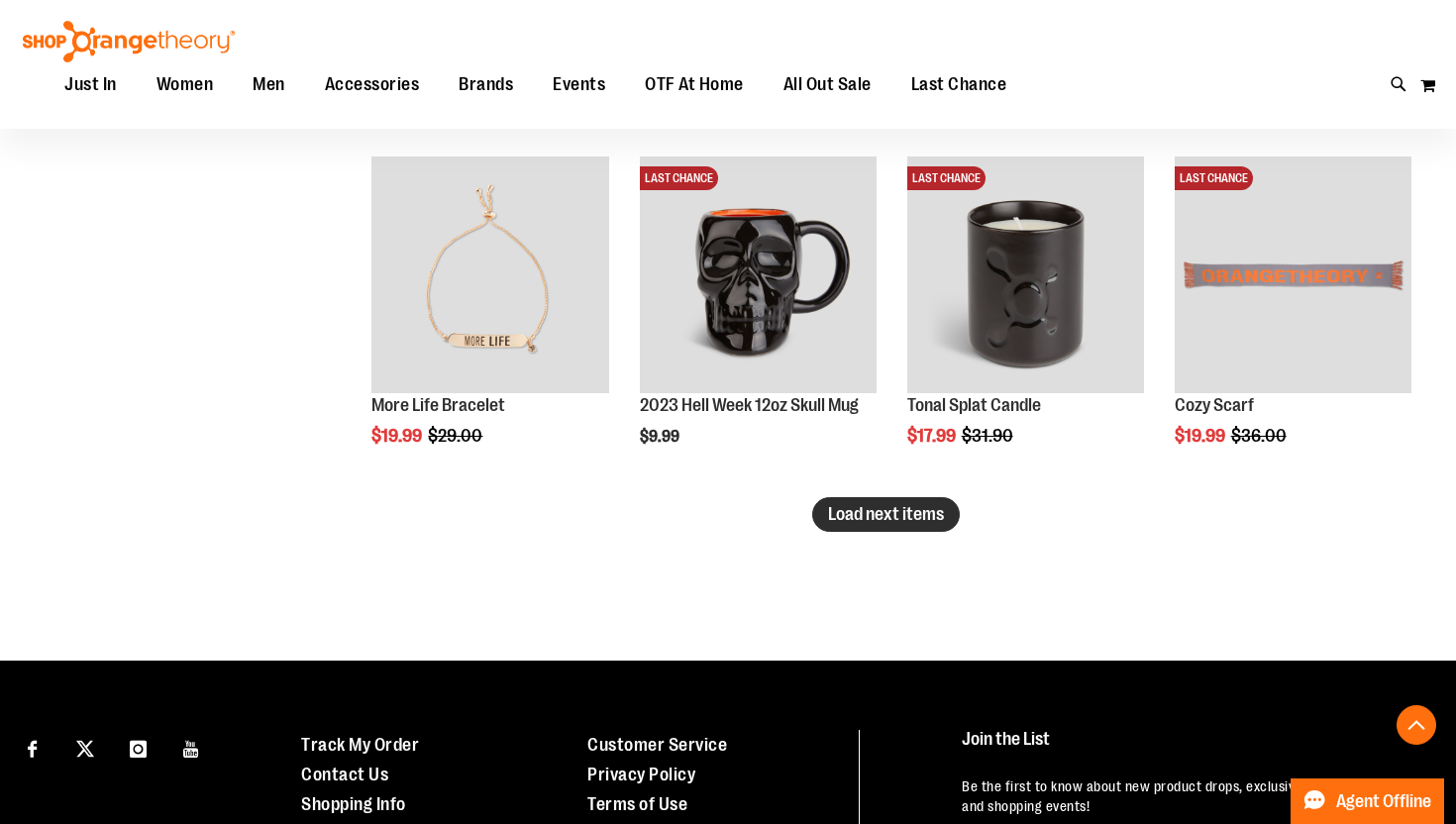click on "Load next items" at bounding box center (885, 514) 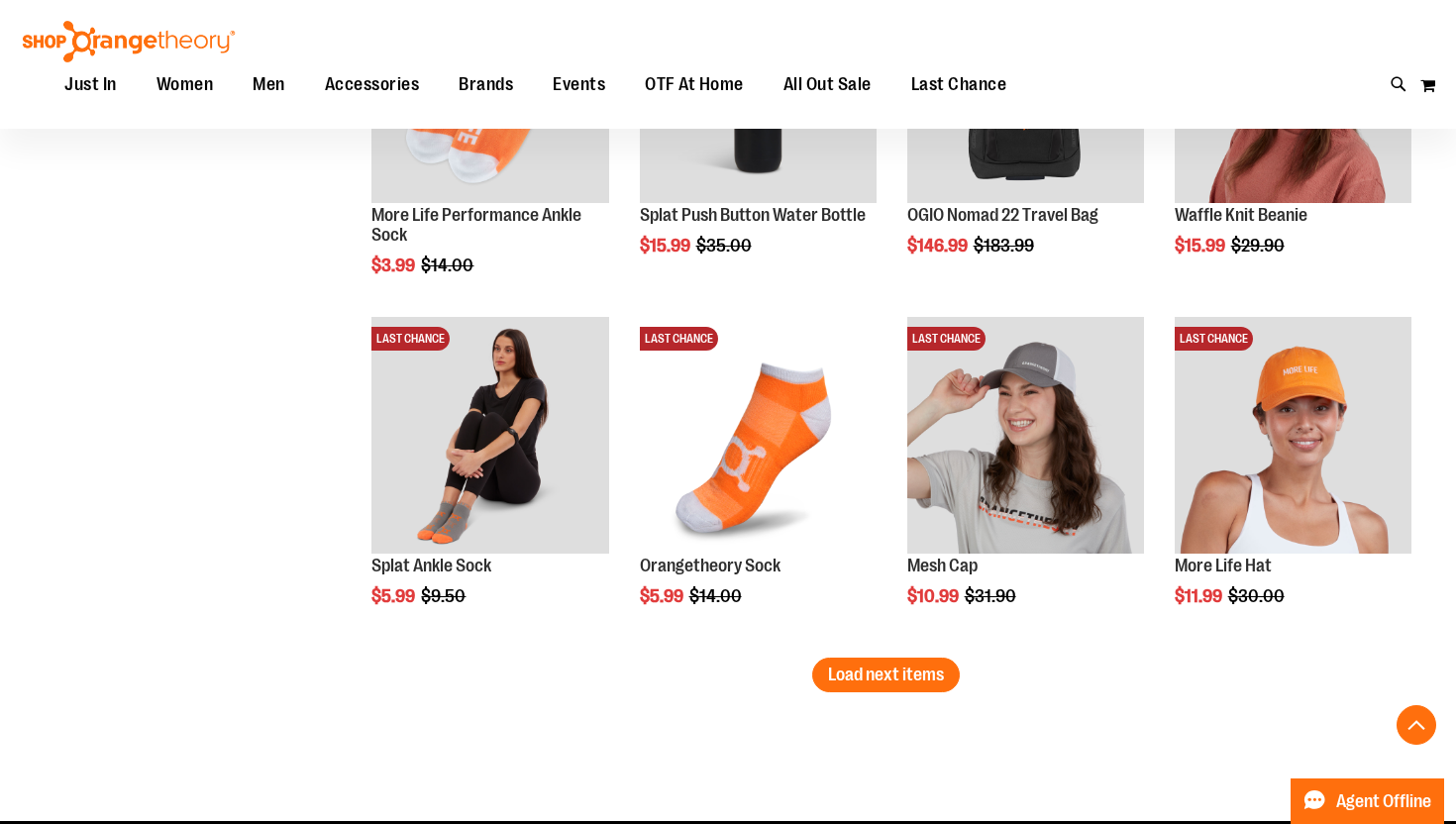 scroll, scrollTop: 3945, scrollLeft: 0, axis: vertical 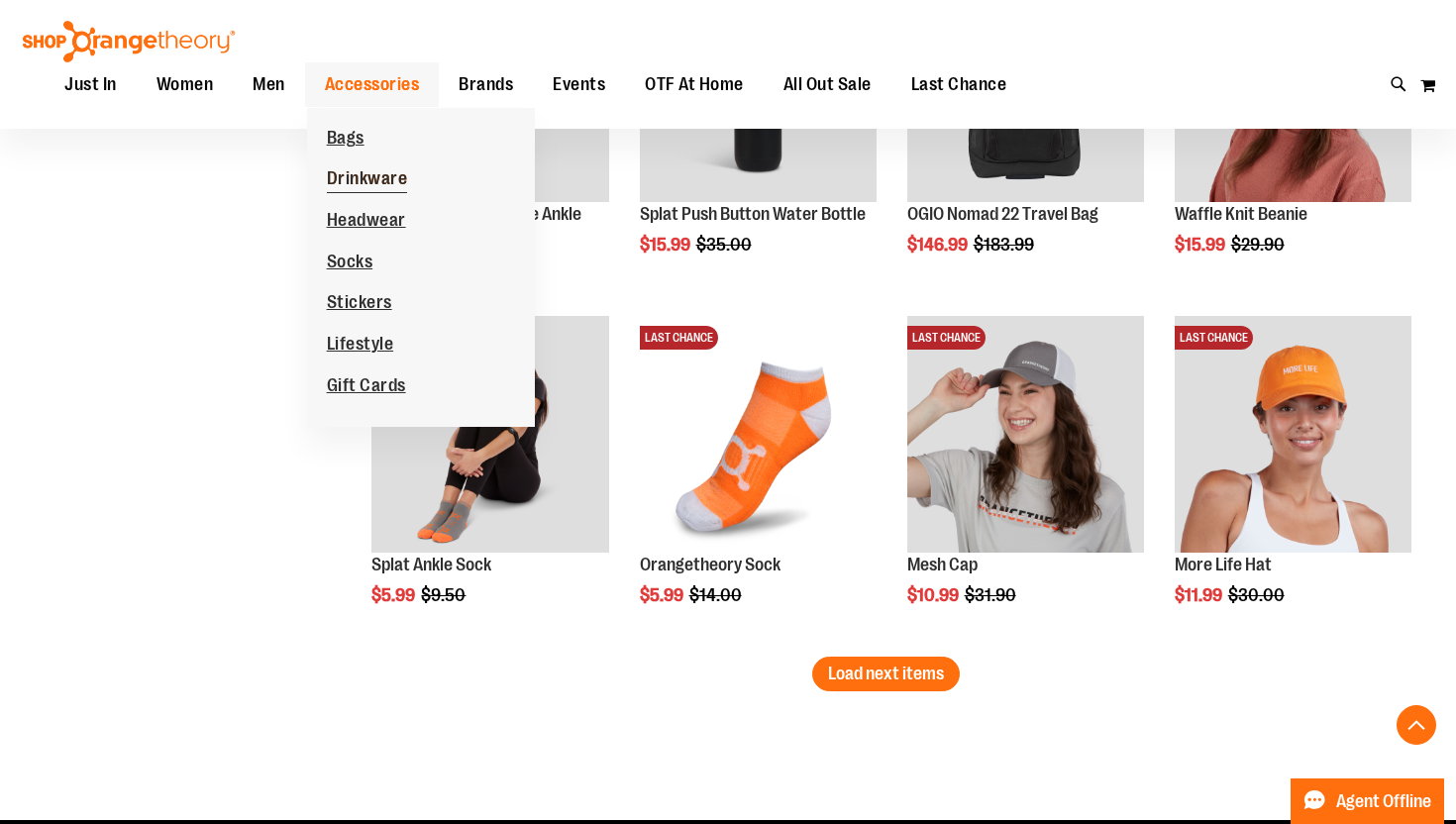 click on "Drinkware" at bounding box center (367, 180) 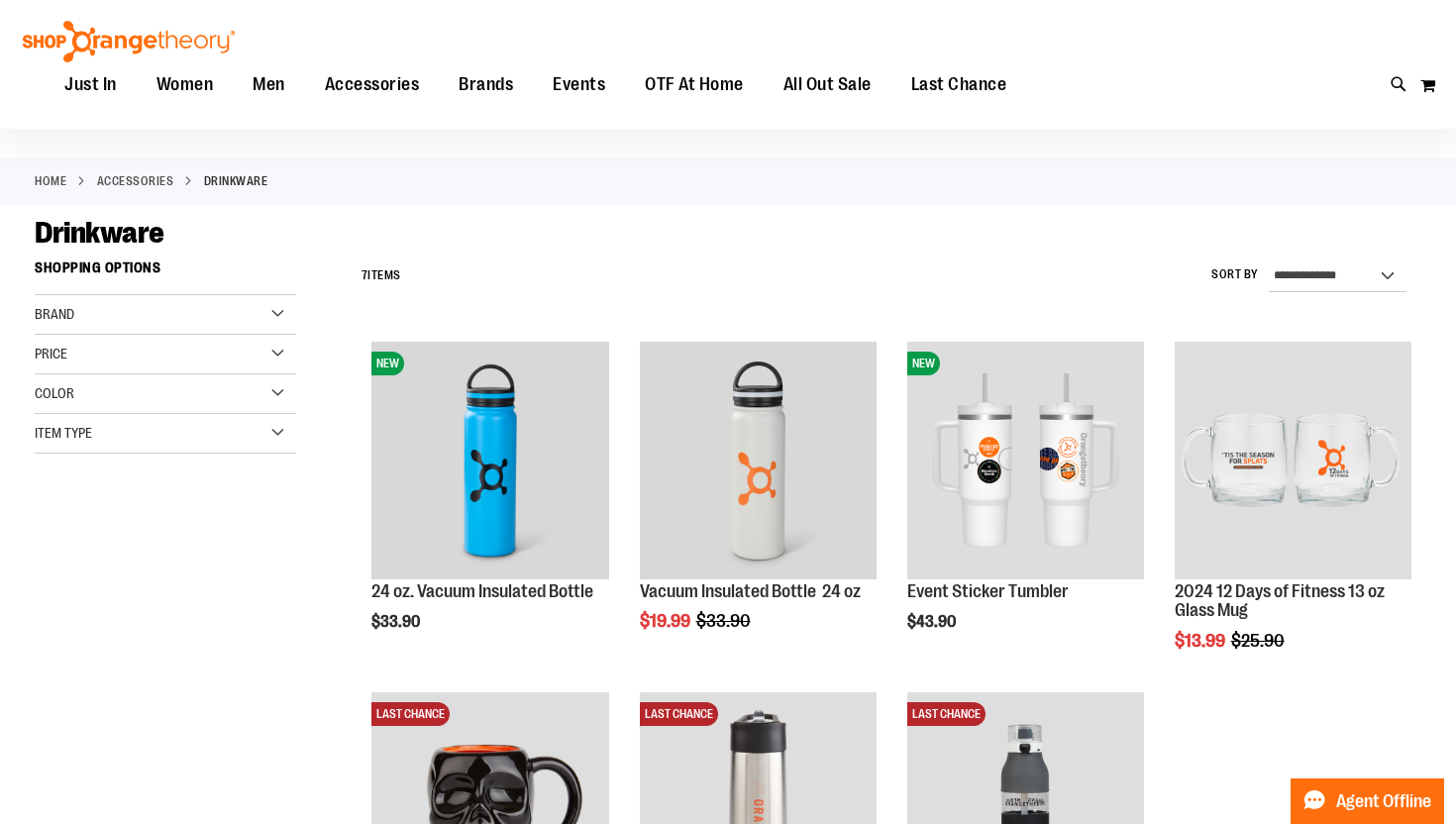 scroll, scrollTop: 59, scrollLeft: 0, axis: vertical 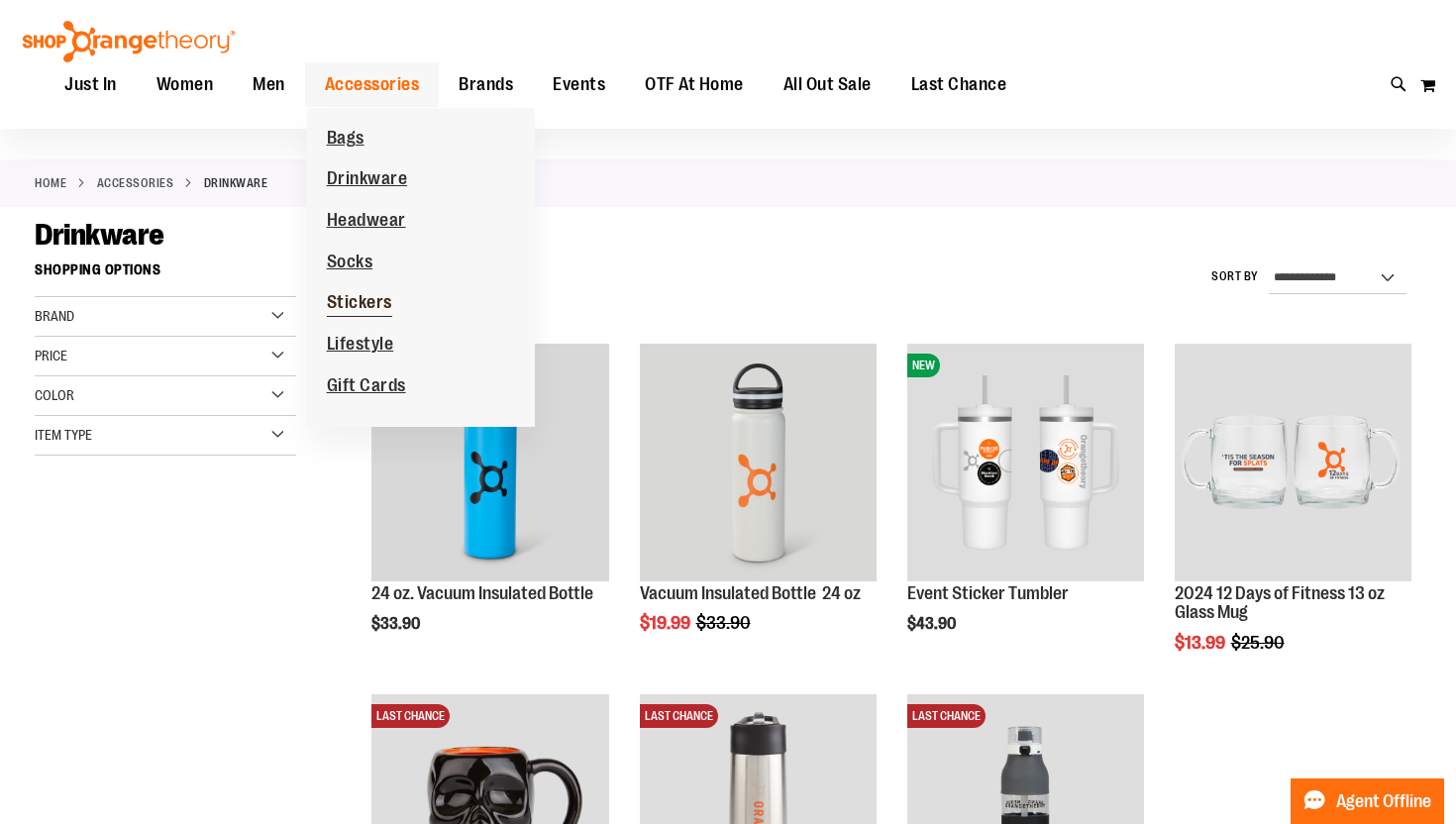 click on "Stickers" at bounding box center (360, 304) 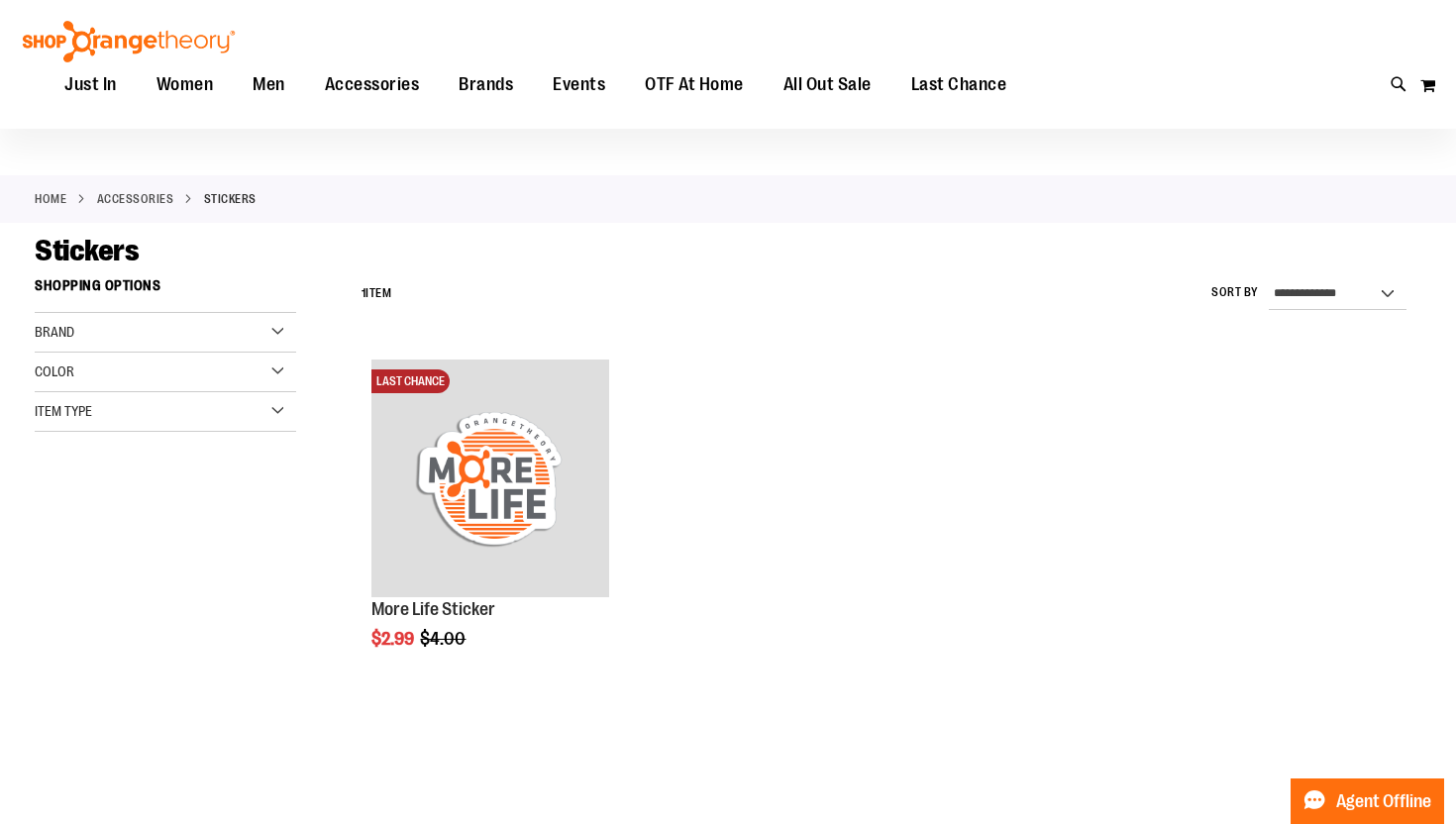 scroll, scrollTop: 36, scrollLeft: 0, axis: vertical 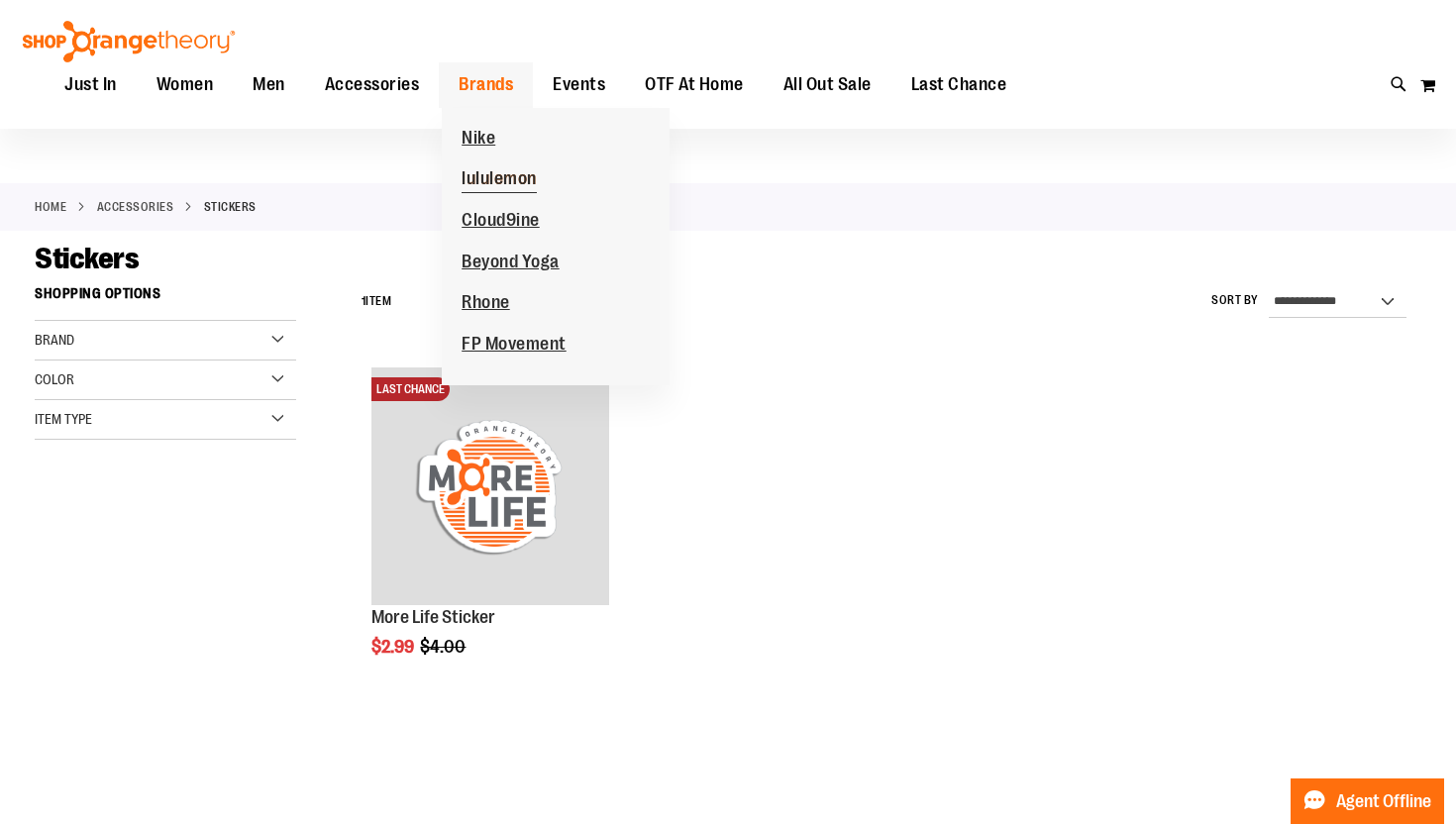 click on "lululemon" at bounding box center (499, 180) 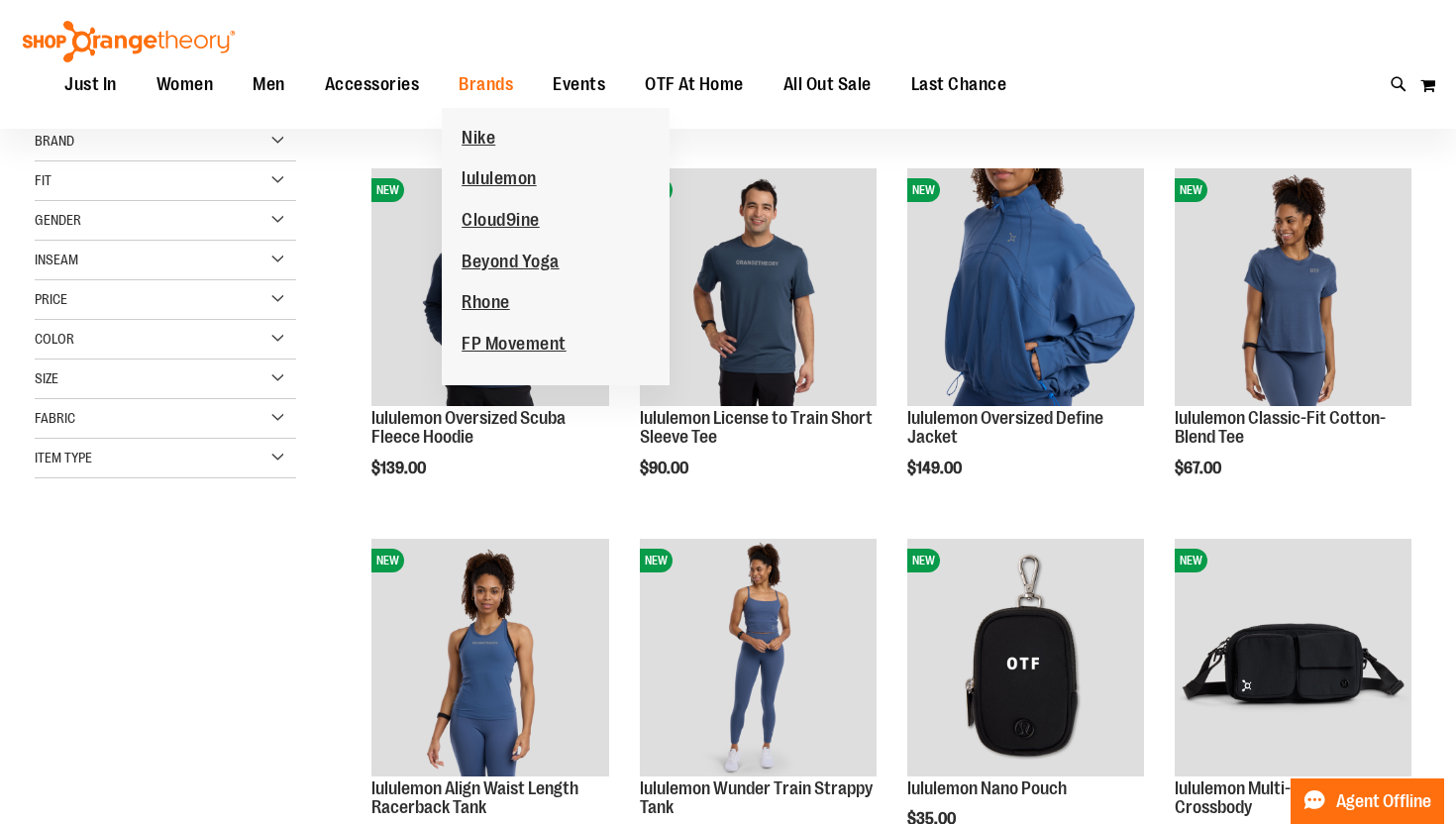 scroll, scrollTop: 253, scrollLeft: 0, axis: vertical 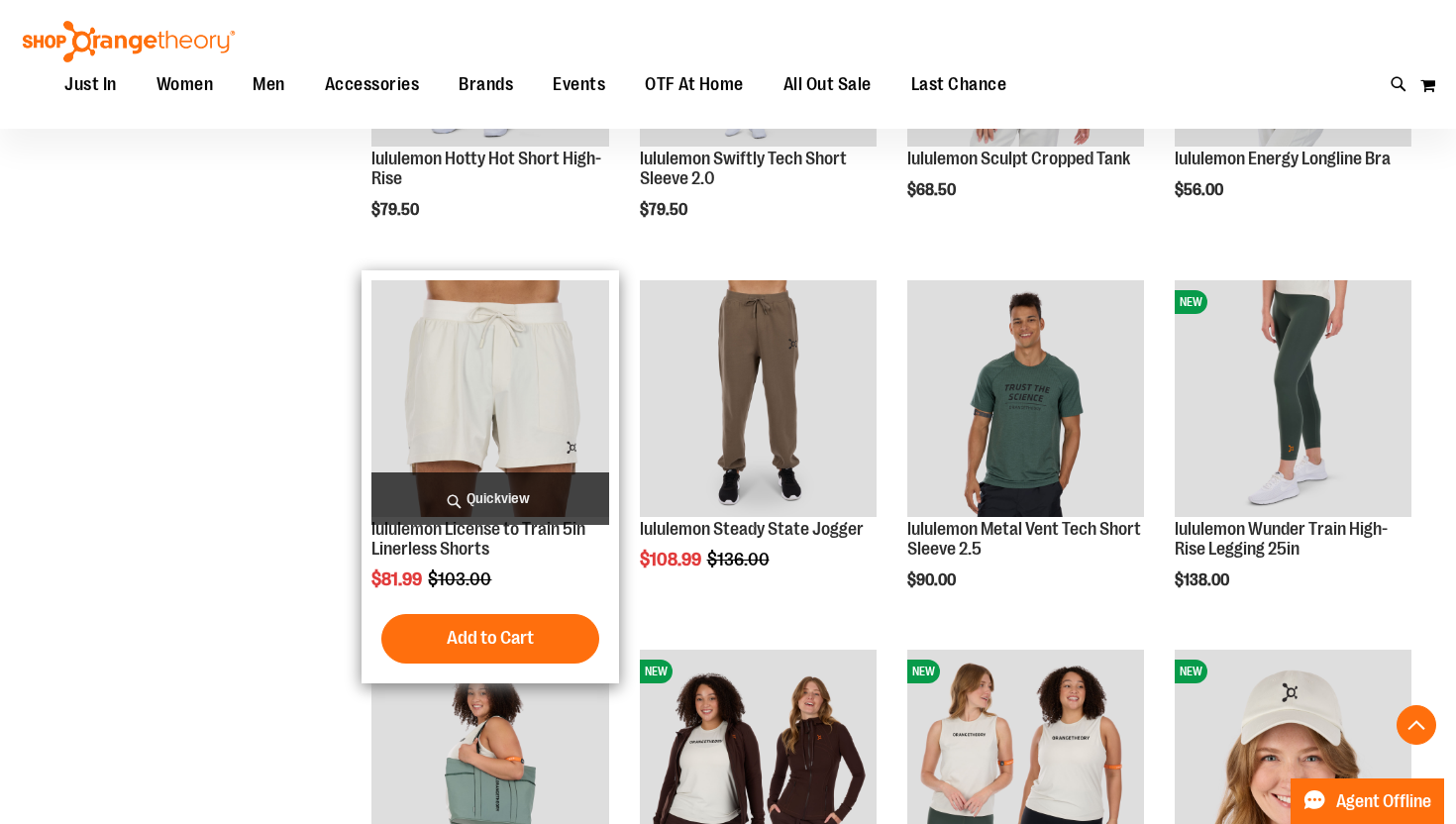 click at bounding box center [489, 398] 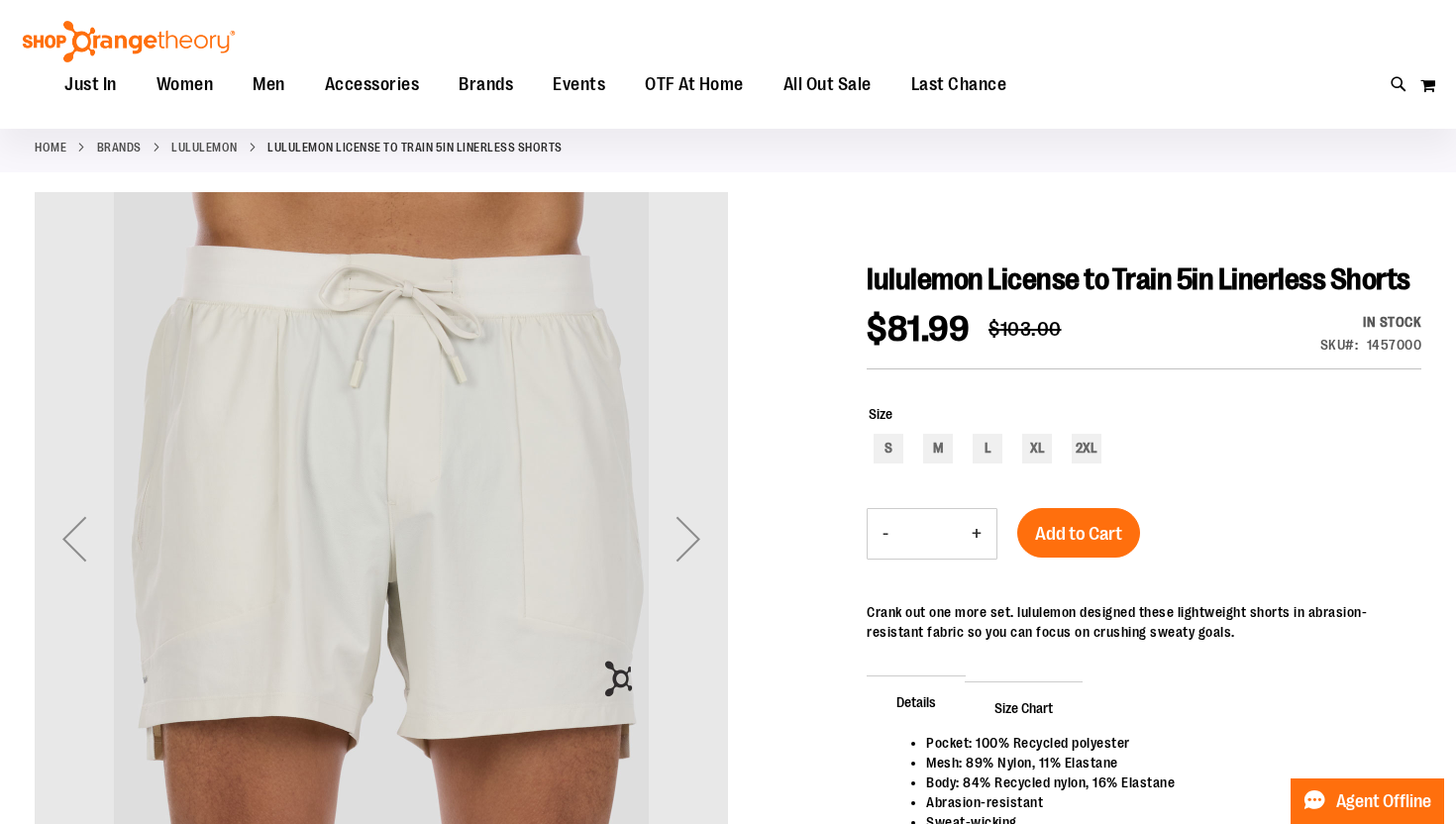scroll, scrollTop: 102, scrollLeft: 0, axis: vertical 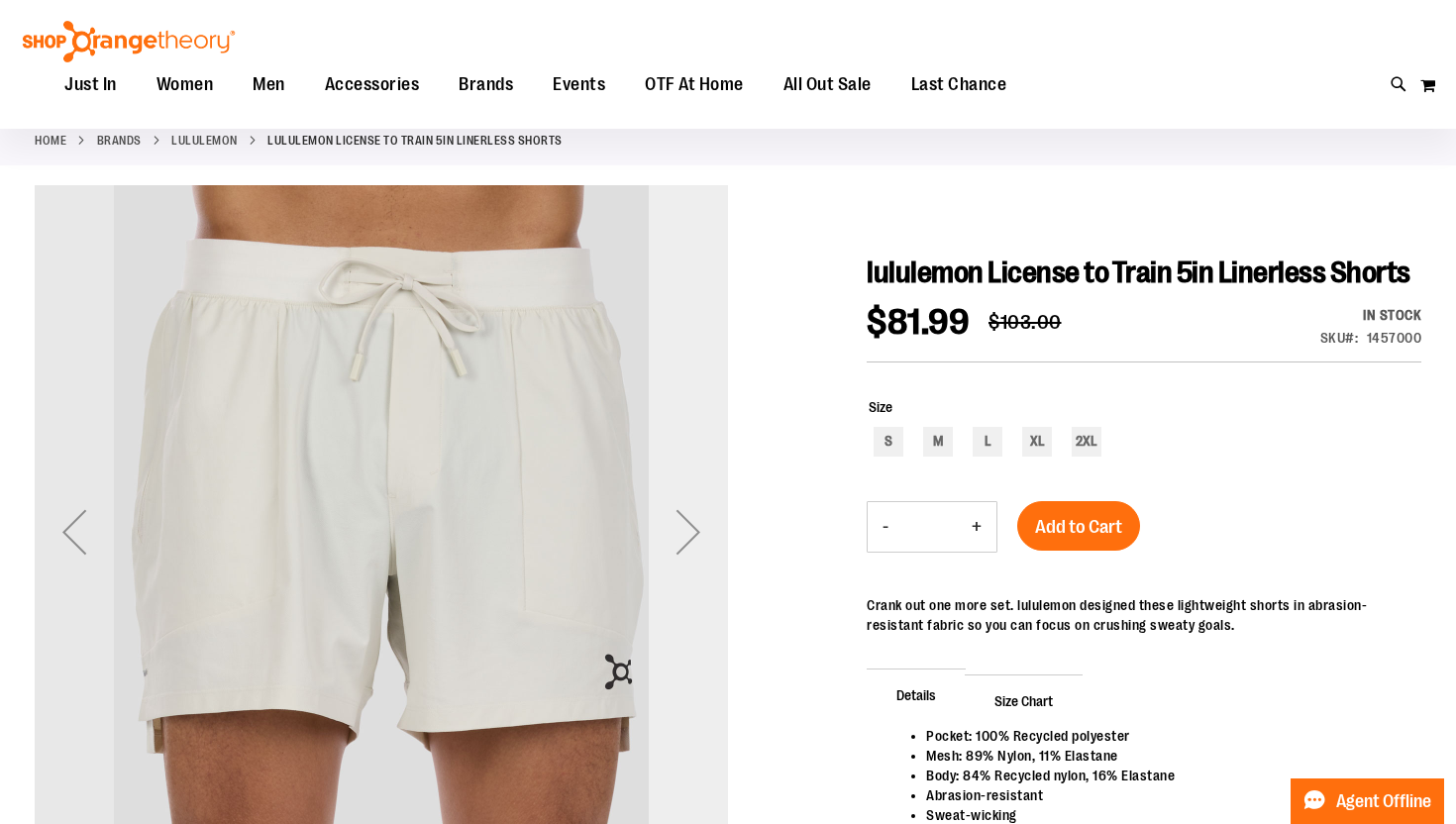 click at bounding box center (688, 532) 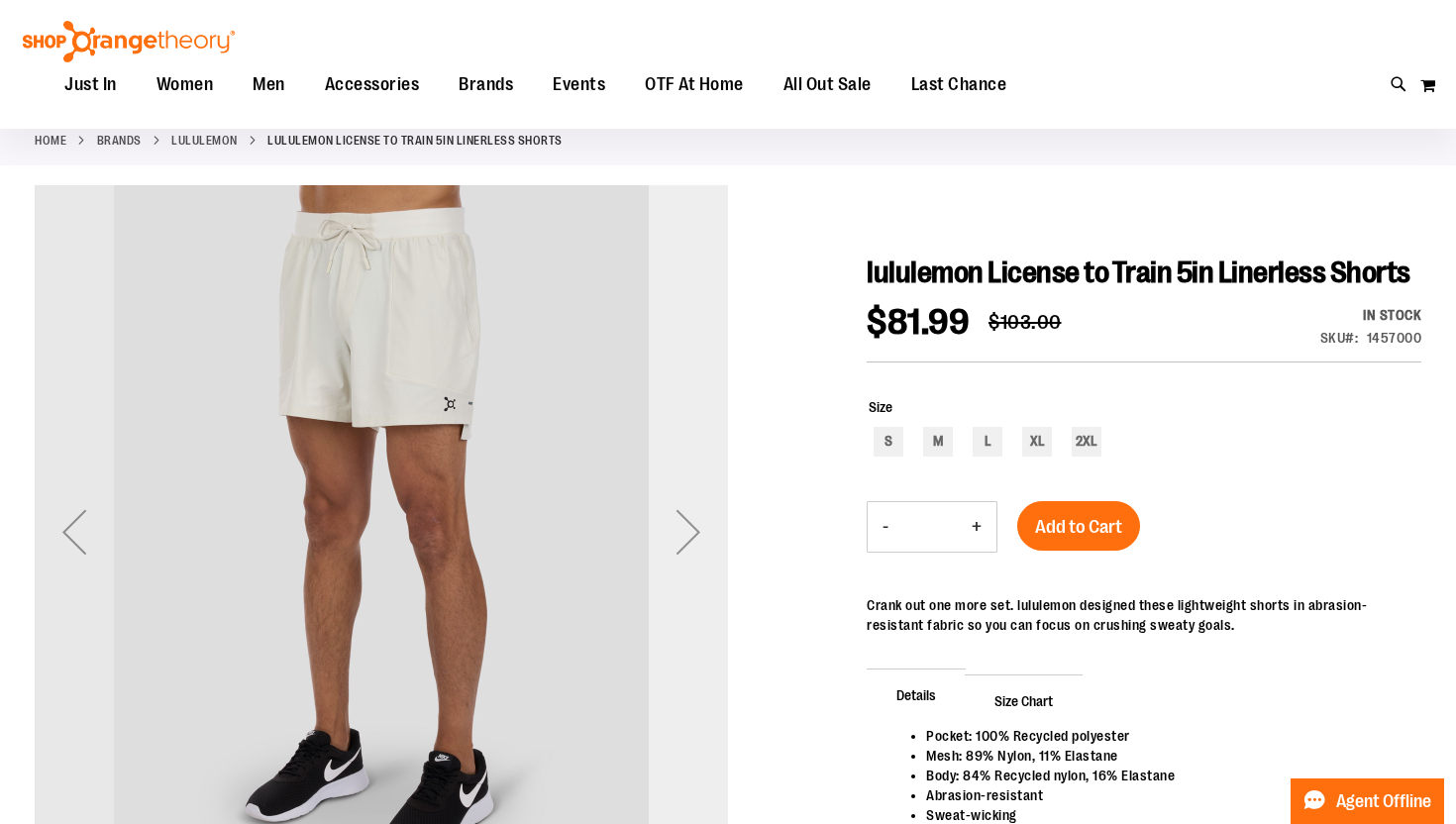 click at bounding box center (688, 532) 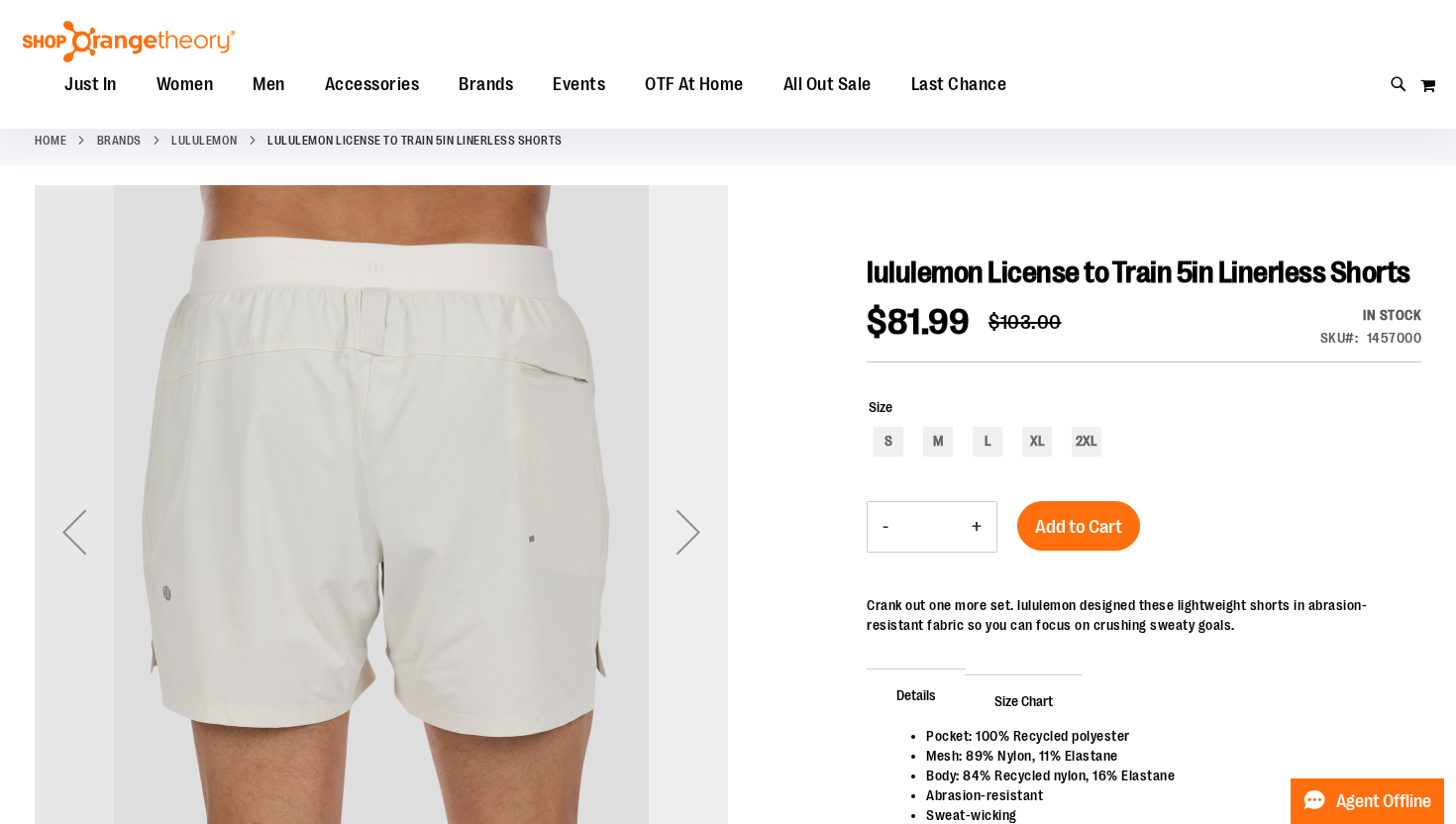 click at bounding box center [688, 532] 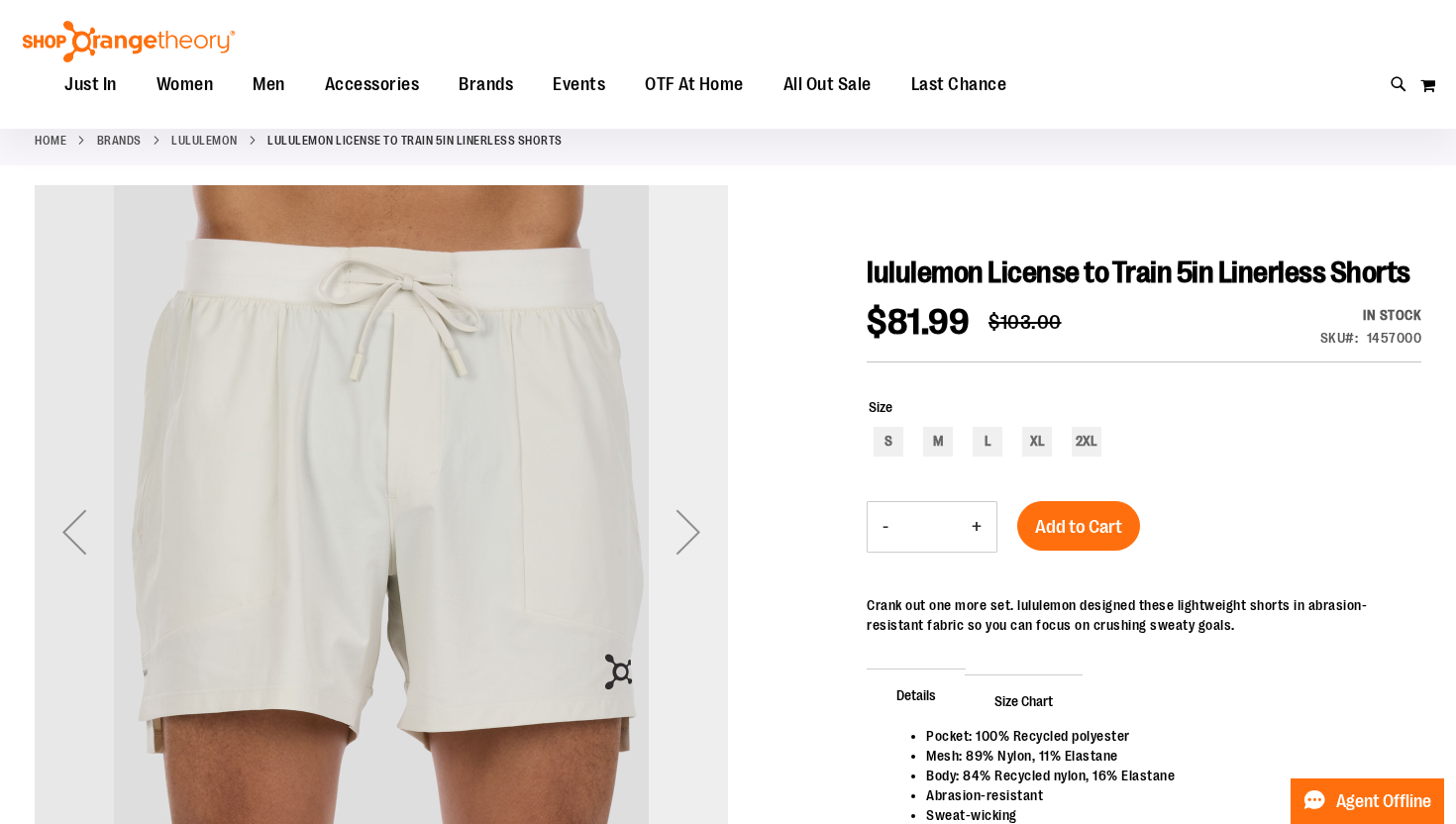 click at bounding box center (688, 532) 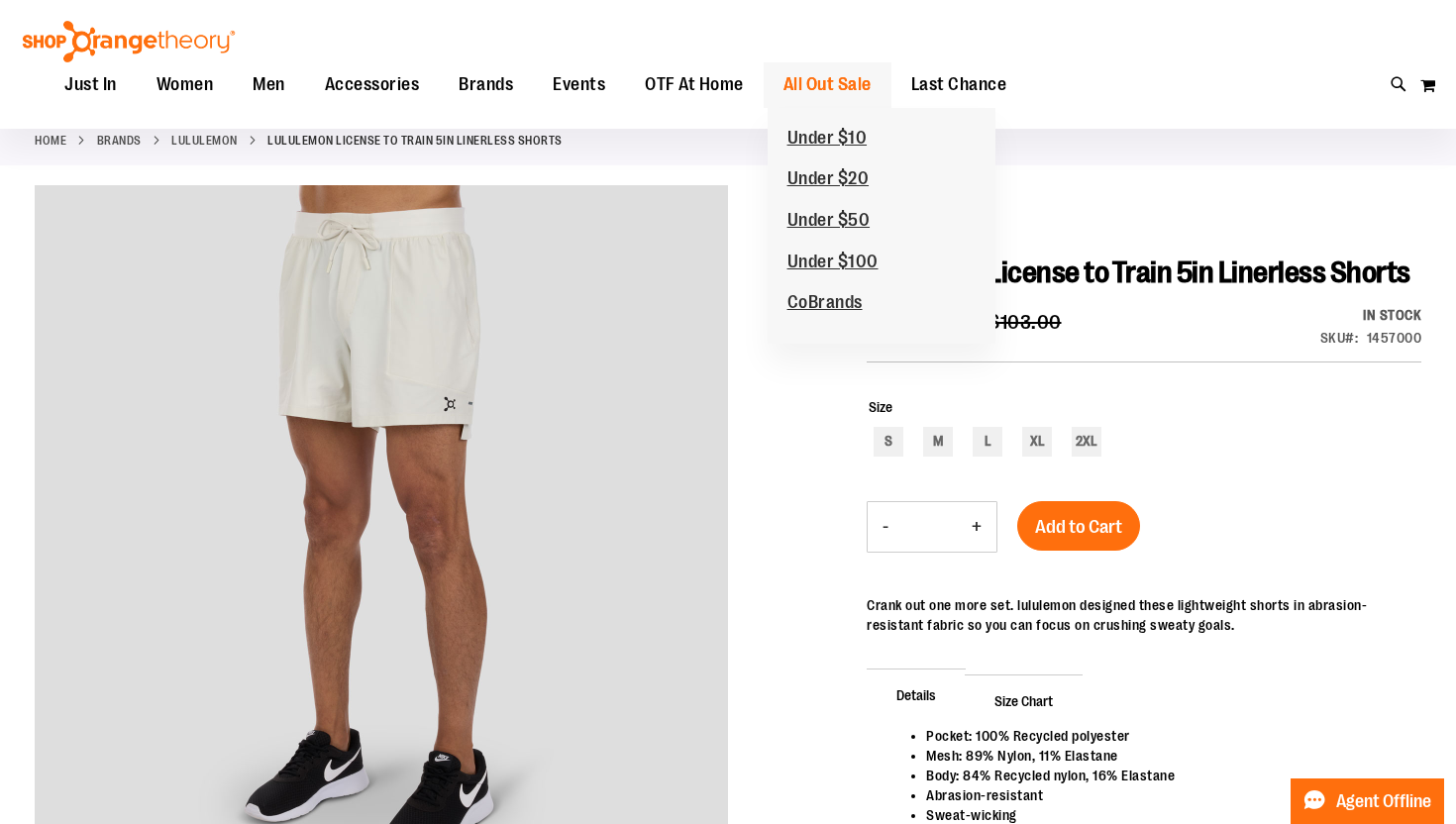 click on "All Out Sale" at bounding box center [827, 84] 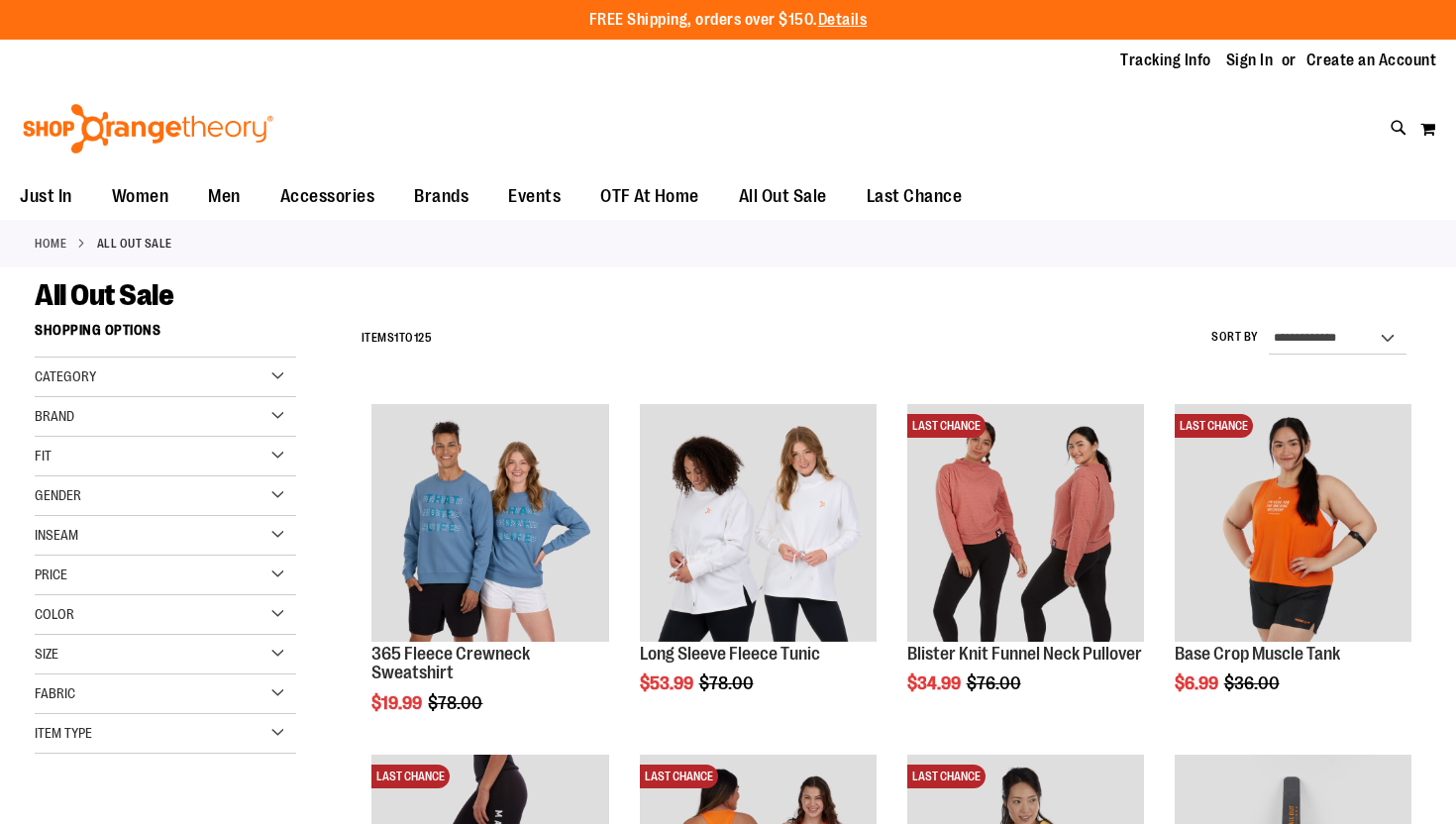 scroll, scrollTop: 0, scrollLeft: 0, axis: both 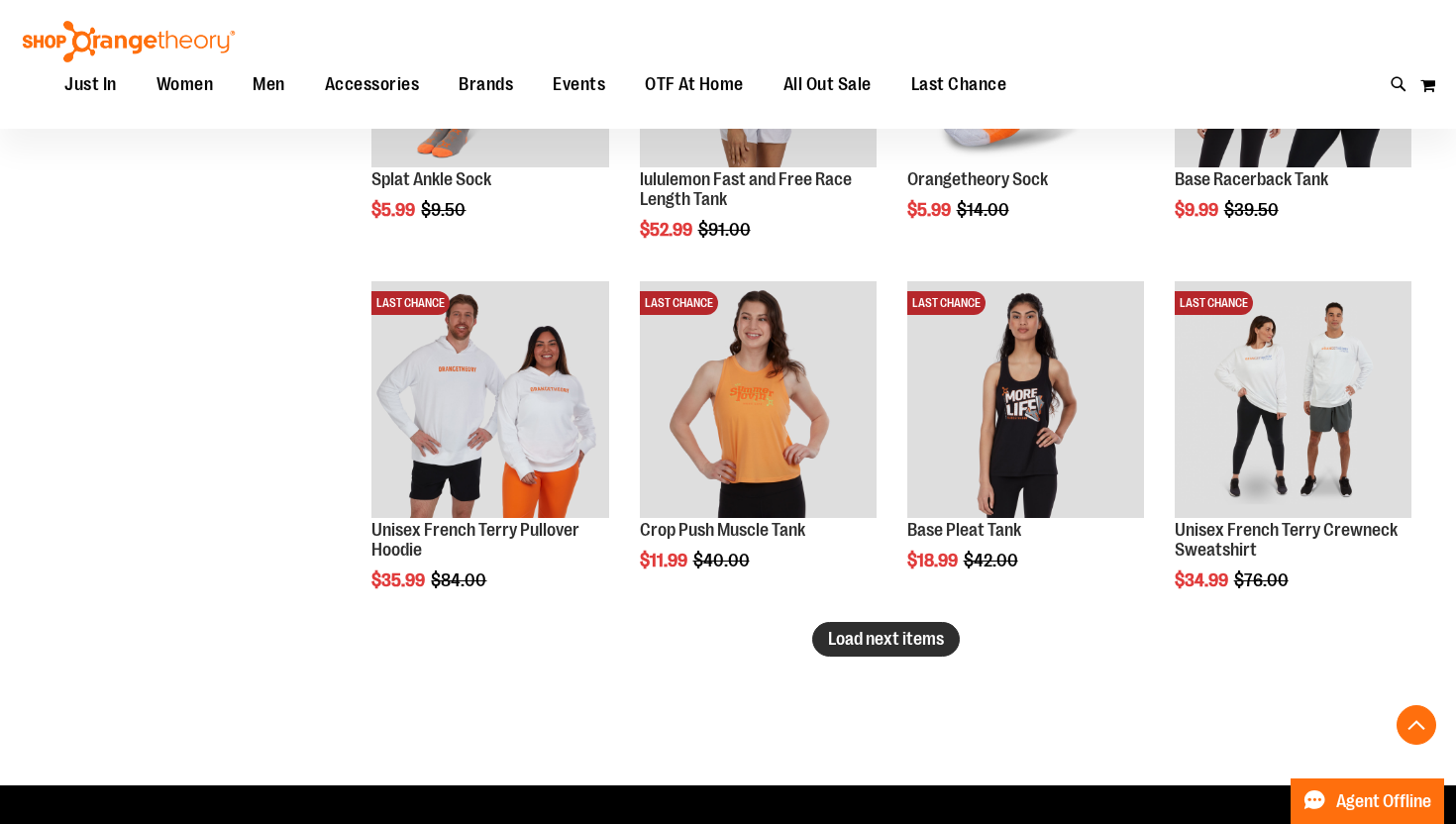 click on "Load next items" at bounding box center (885, 639) 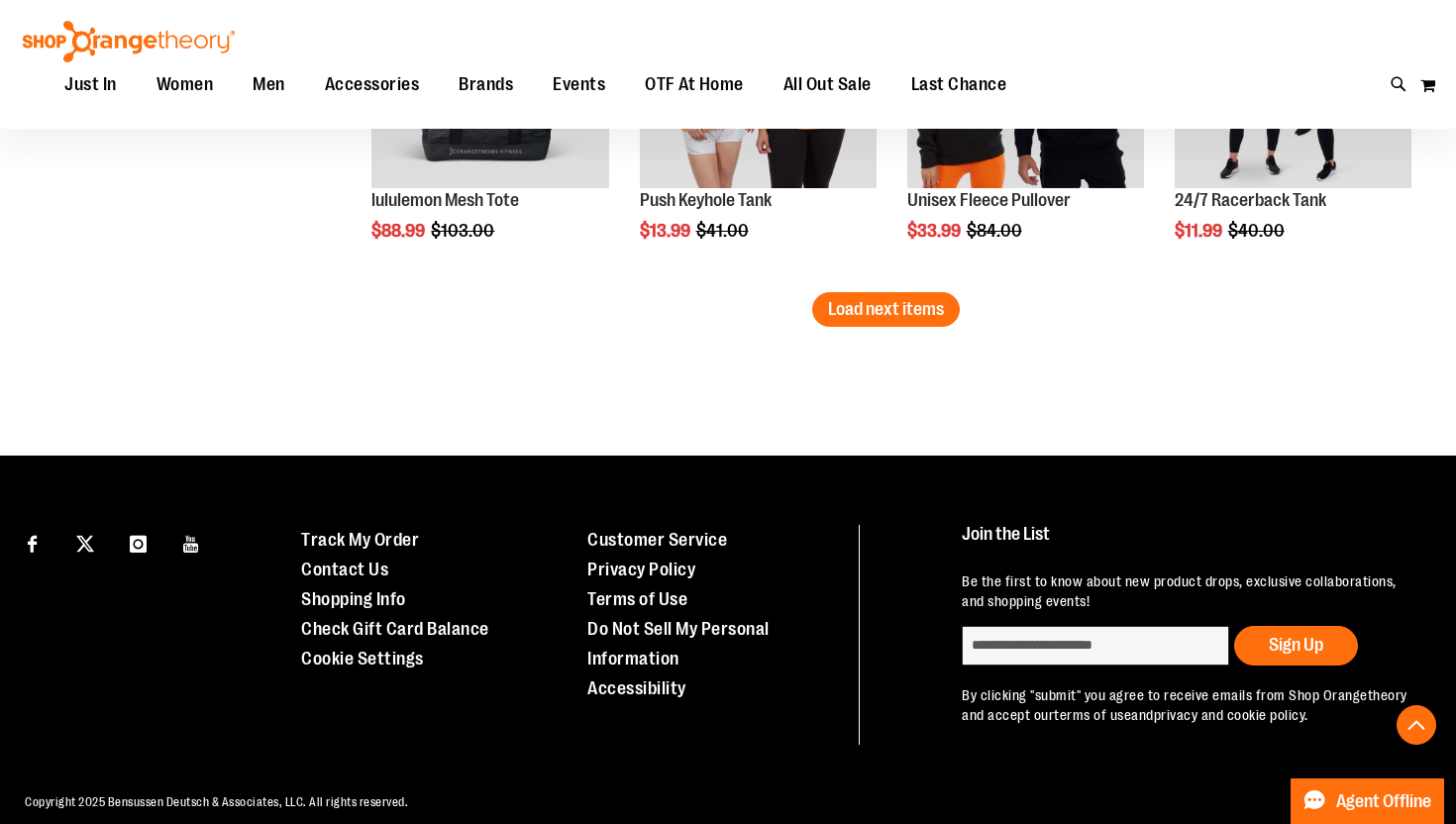 scroll, scrollTop: 4321, scrollLeft: 0, axis: vertical 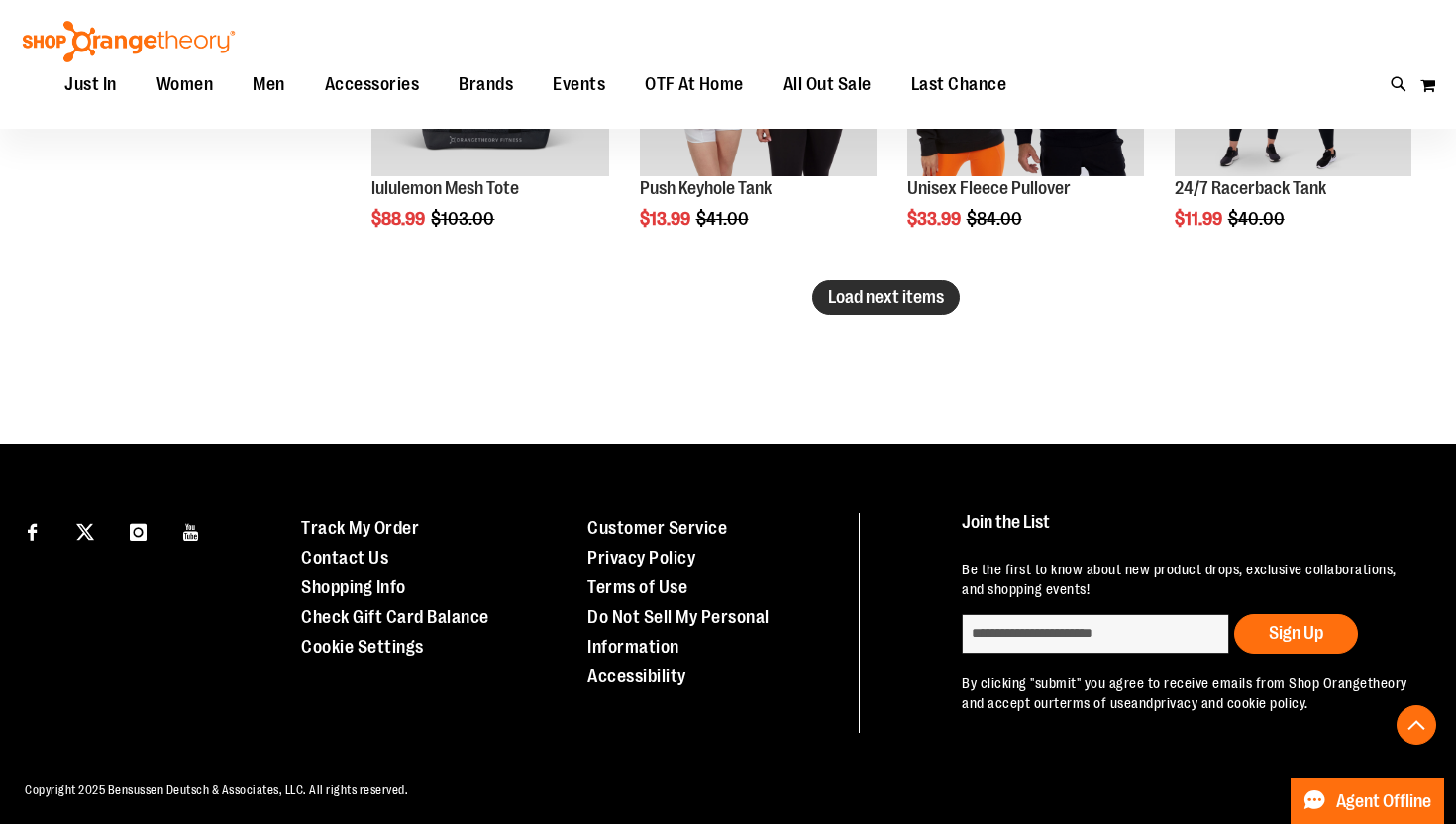 click on "Load next items" at bounding box center [885, 297] 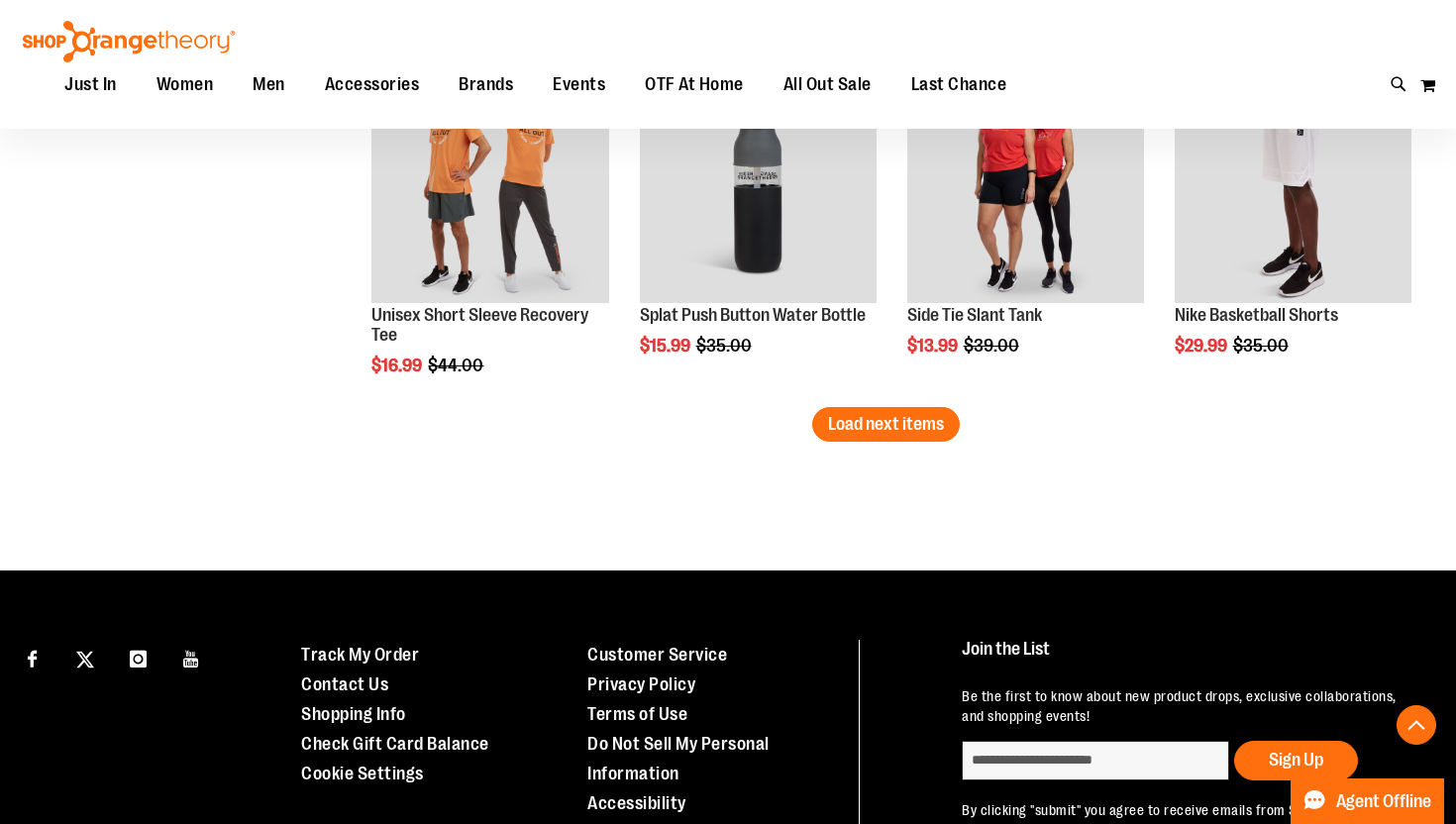 scroll, scrollTop: 5254, scrollLeft: 0, axis: vertical 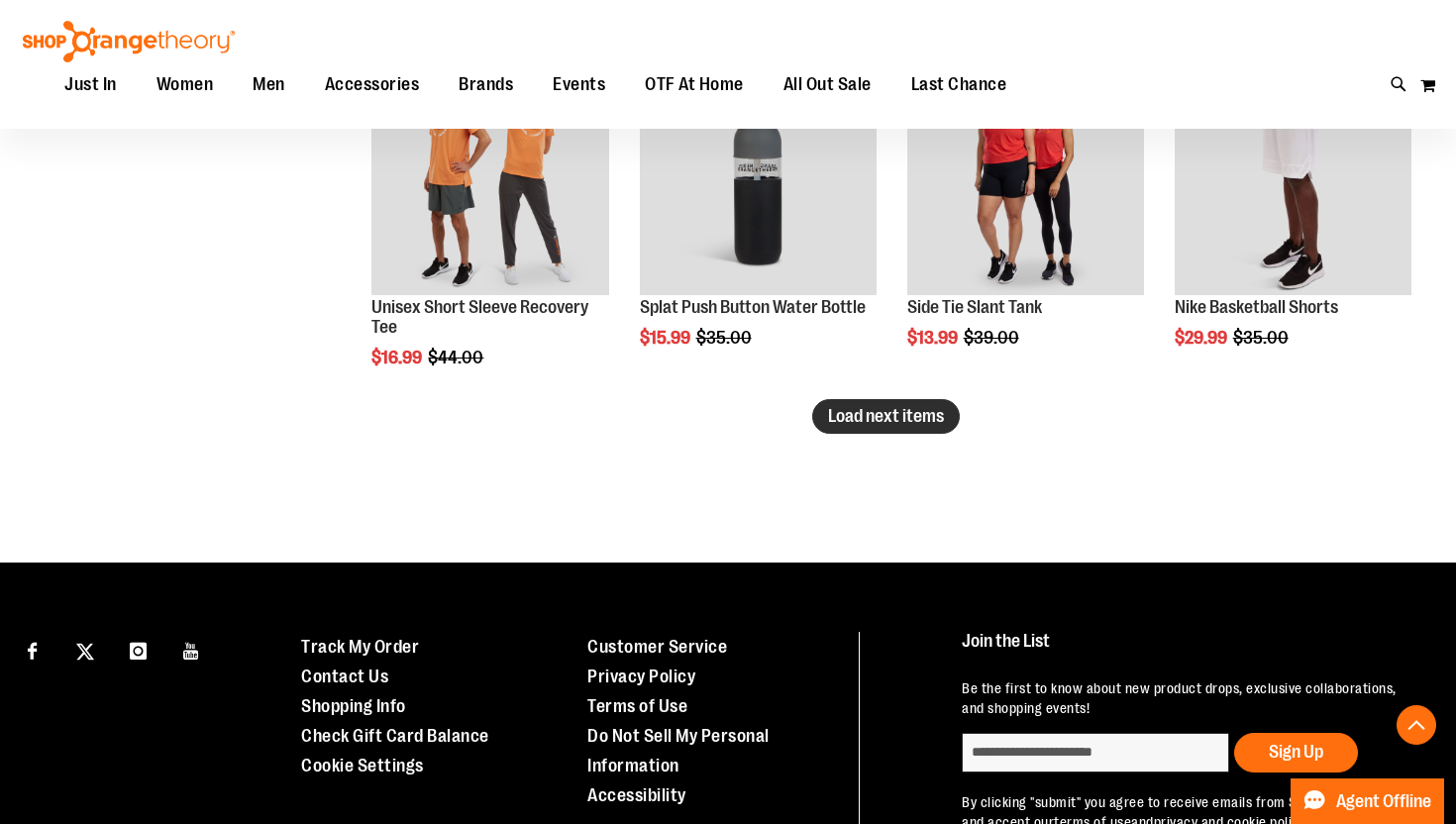 click on "Load next items" at bounding box center [885, 416] 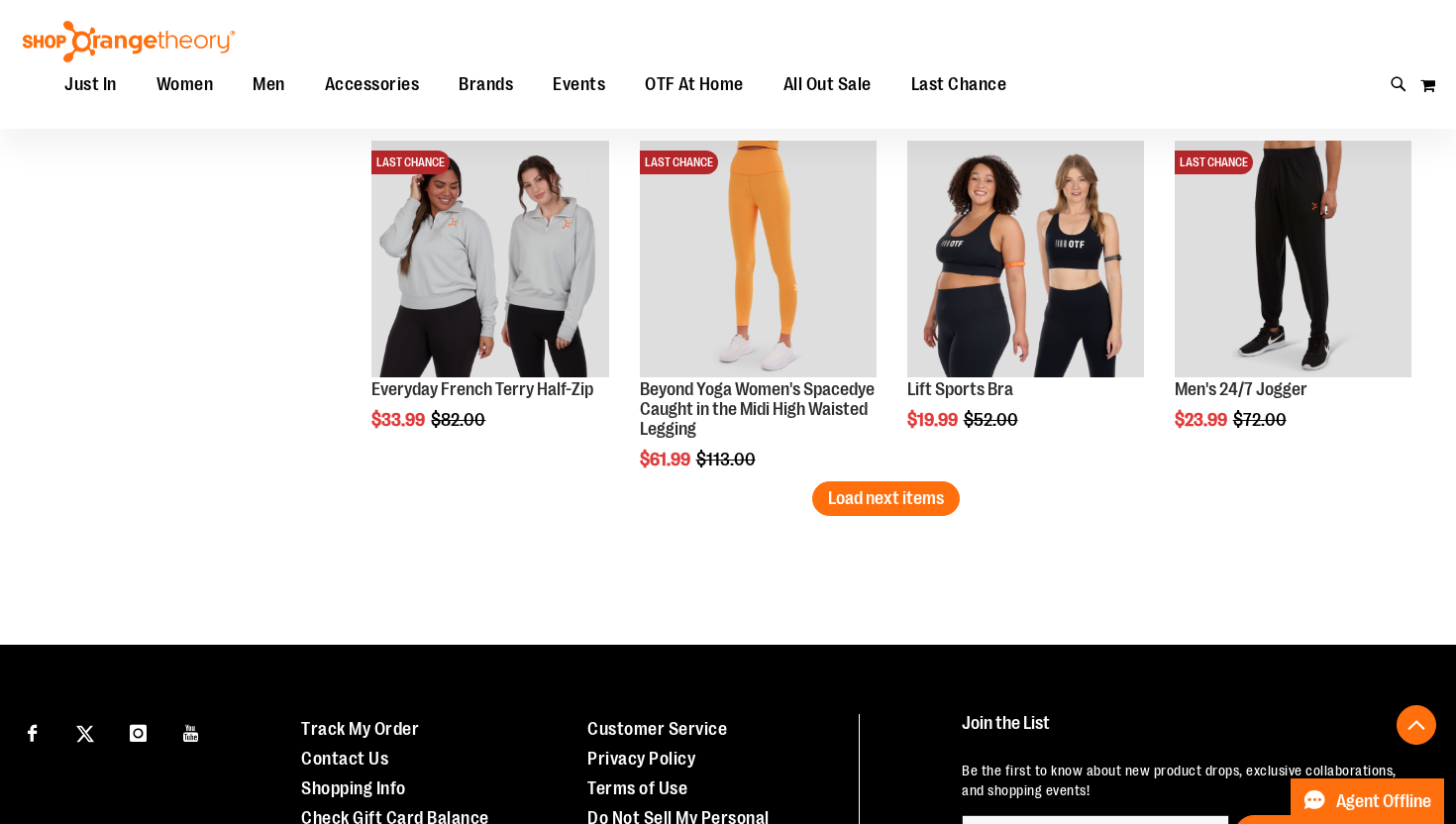 scroll, scrollTop: 6225, scrollLeft: 0, axis: vertical 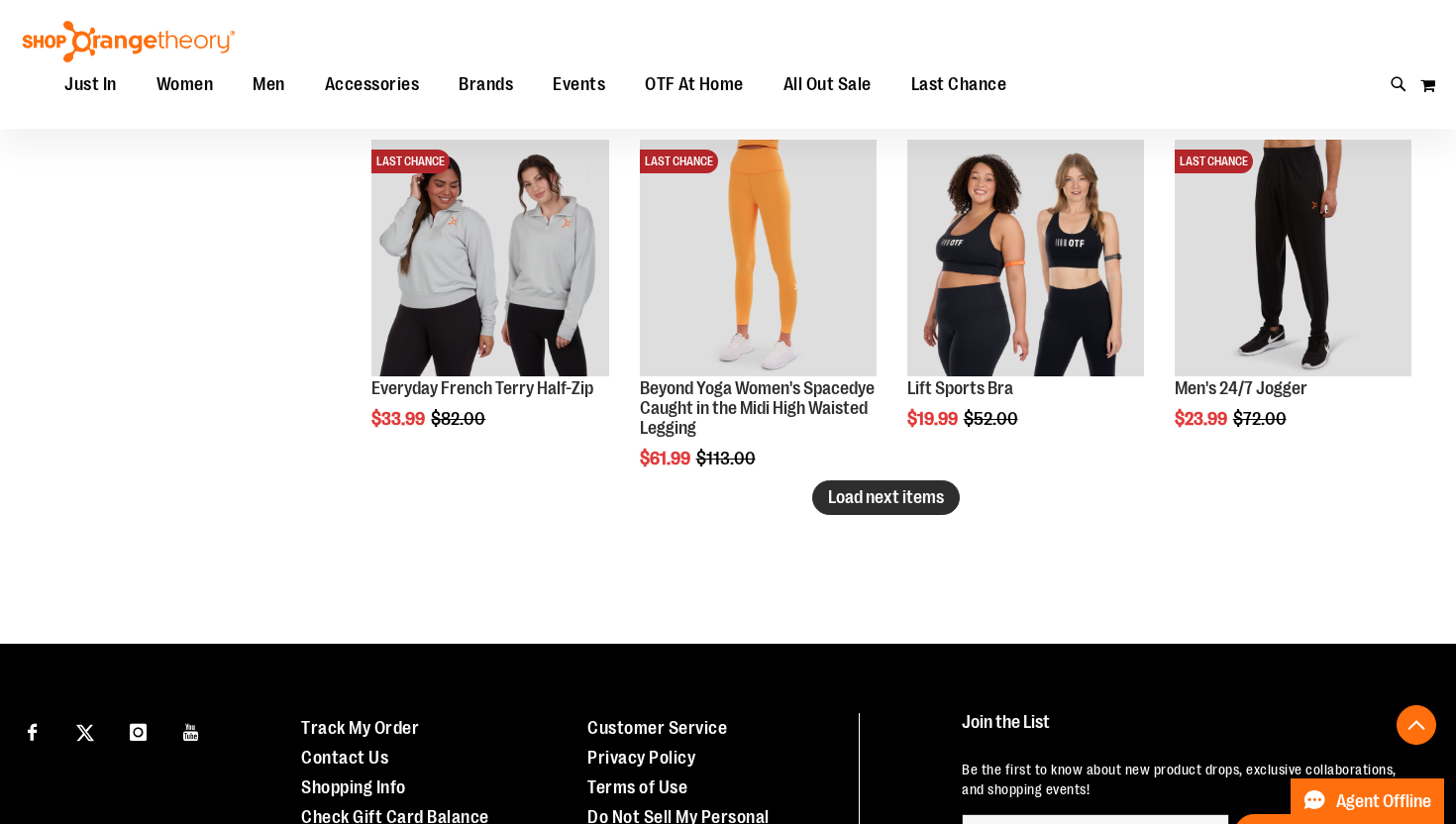 click on "Load next items" at bounding box center (885, 497) 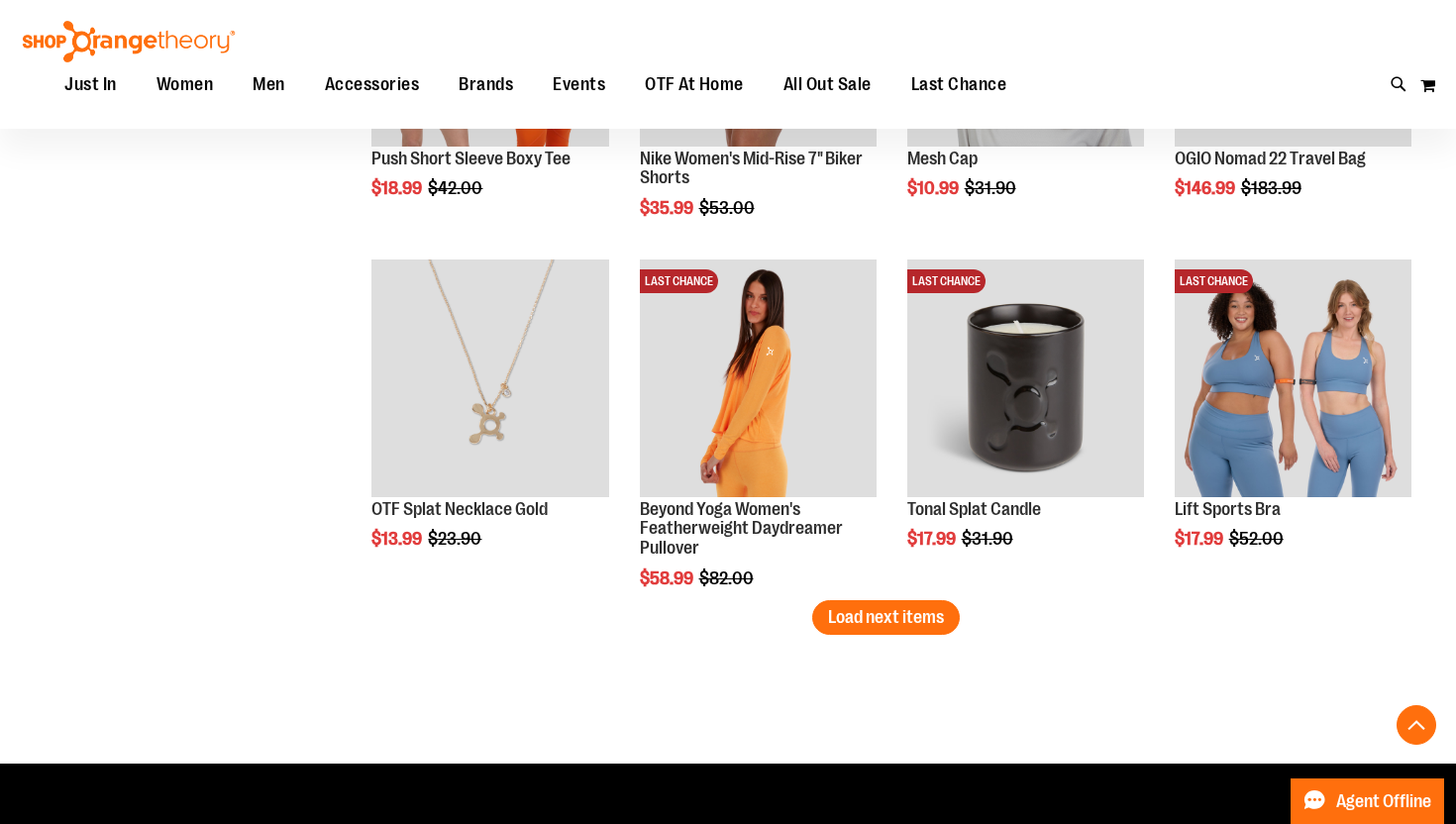 scroll, scrollTop: 7158, scrollLeft: 0, axis: vertical 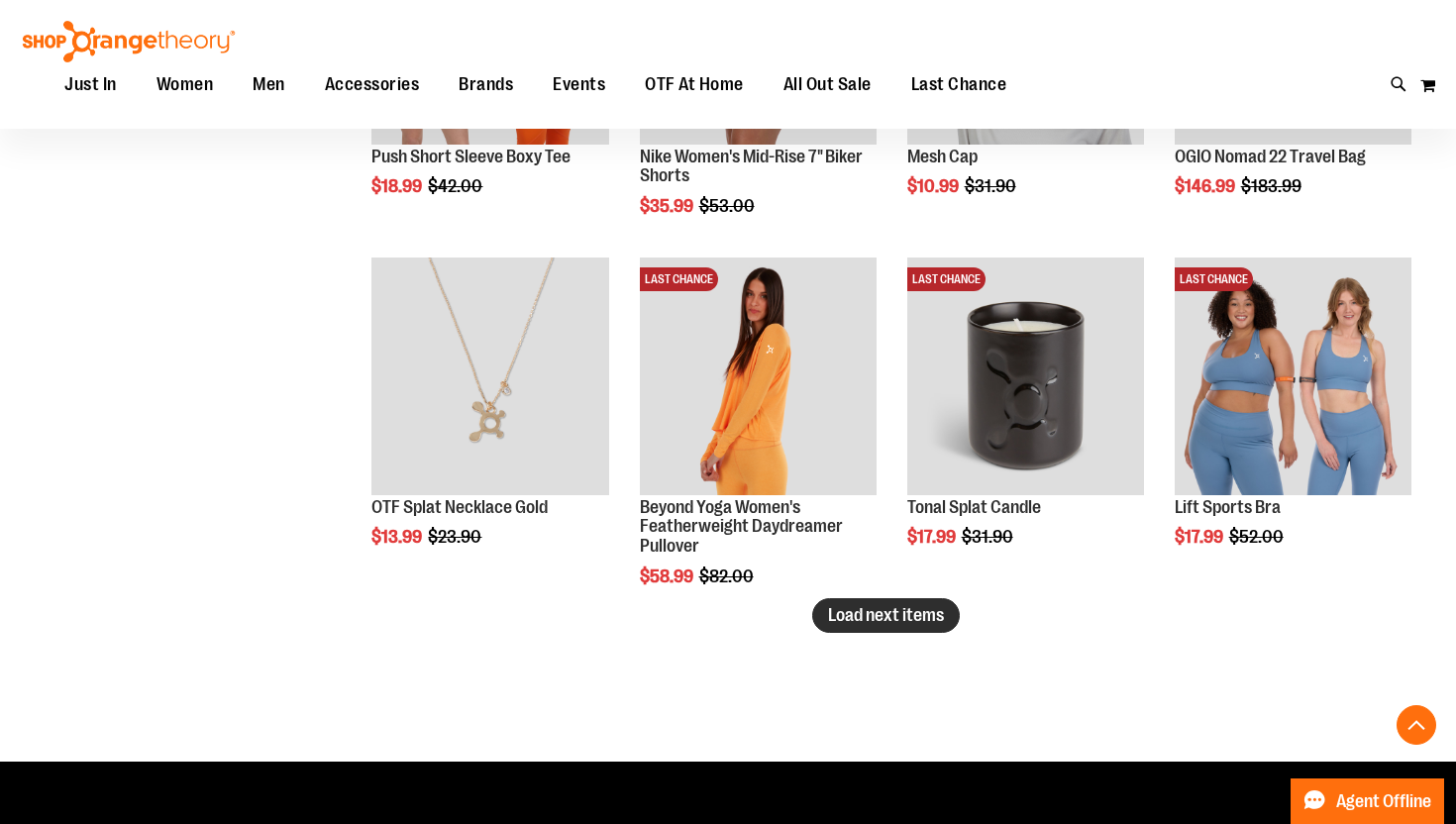 click on "Load next items" at bounding box center (885, 615) 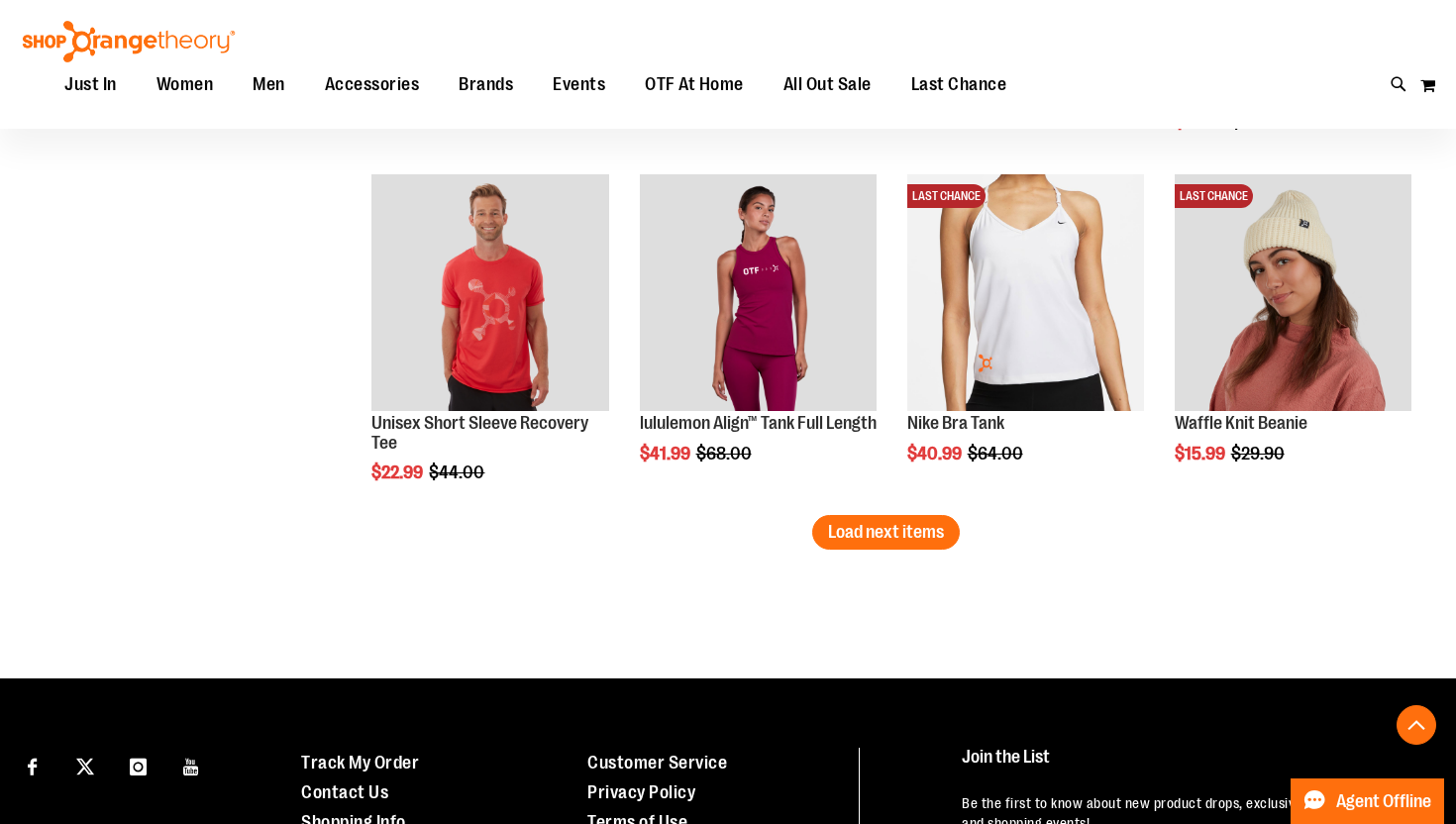 scroll, scrollTop: 8301, scrollLeft: 0, axis: vertical 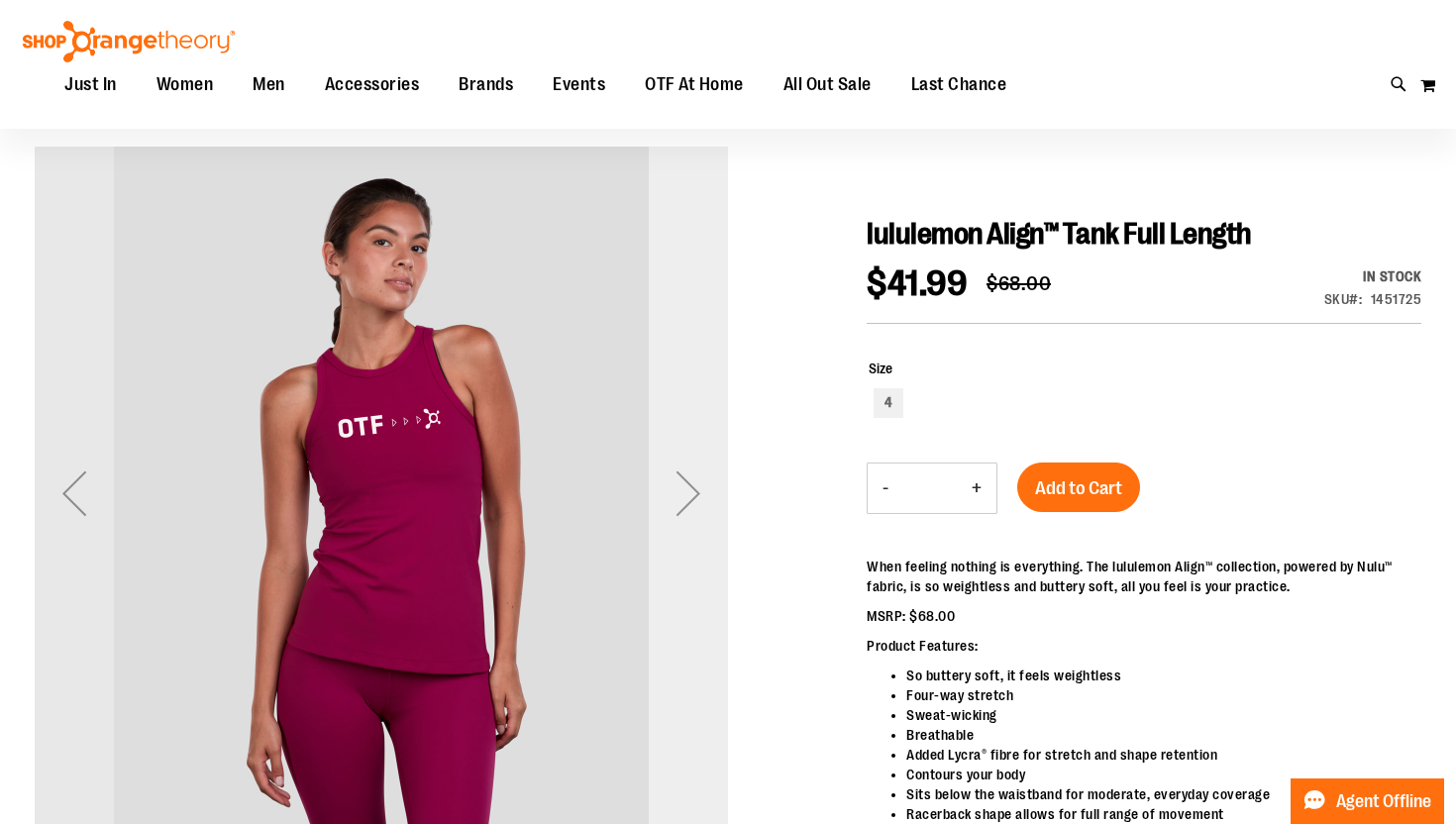 click at bounding box center [688, 493] 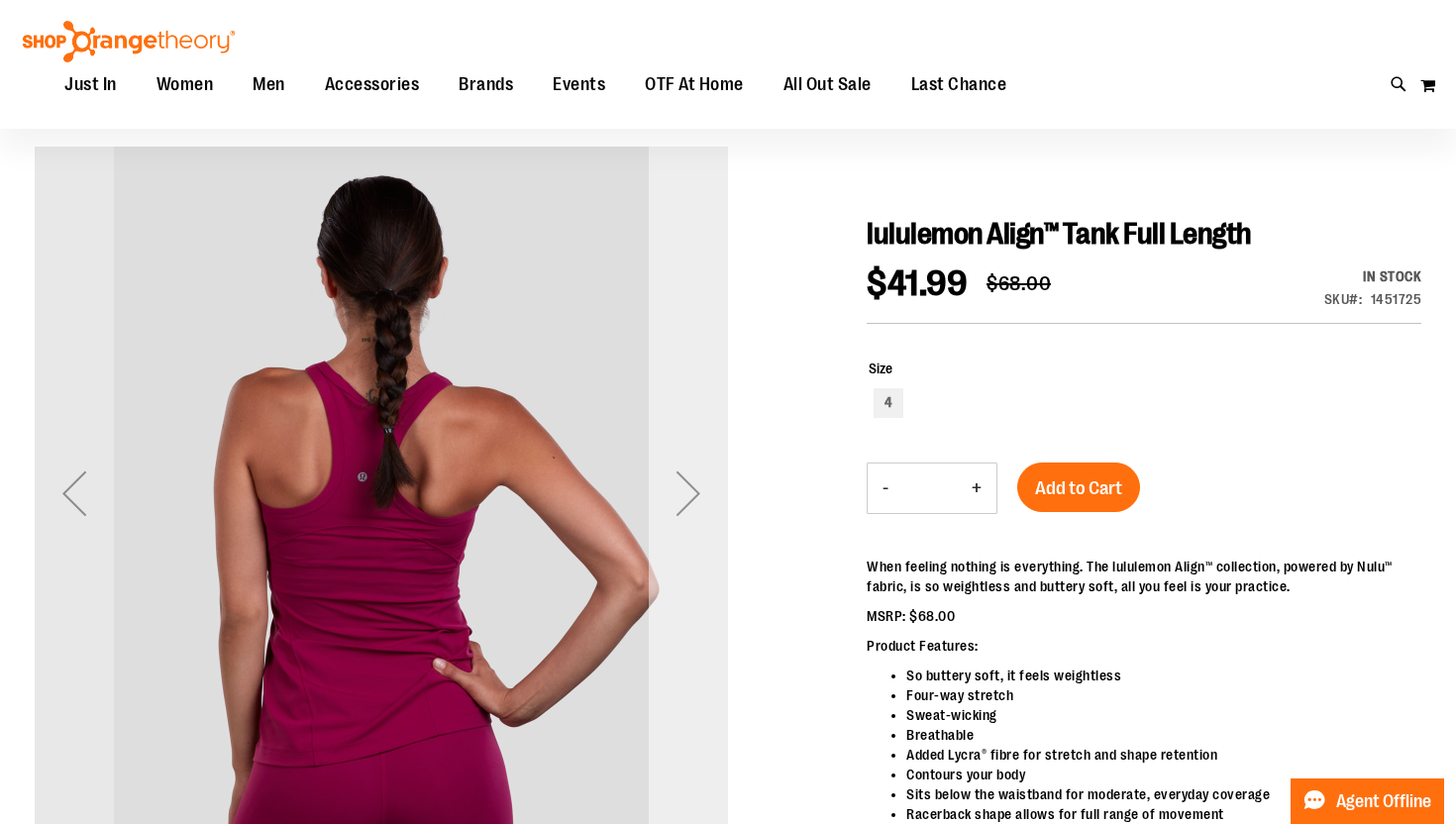 click at bounding box center (688, 493) 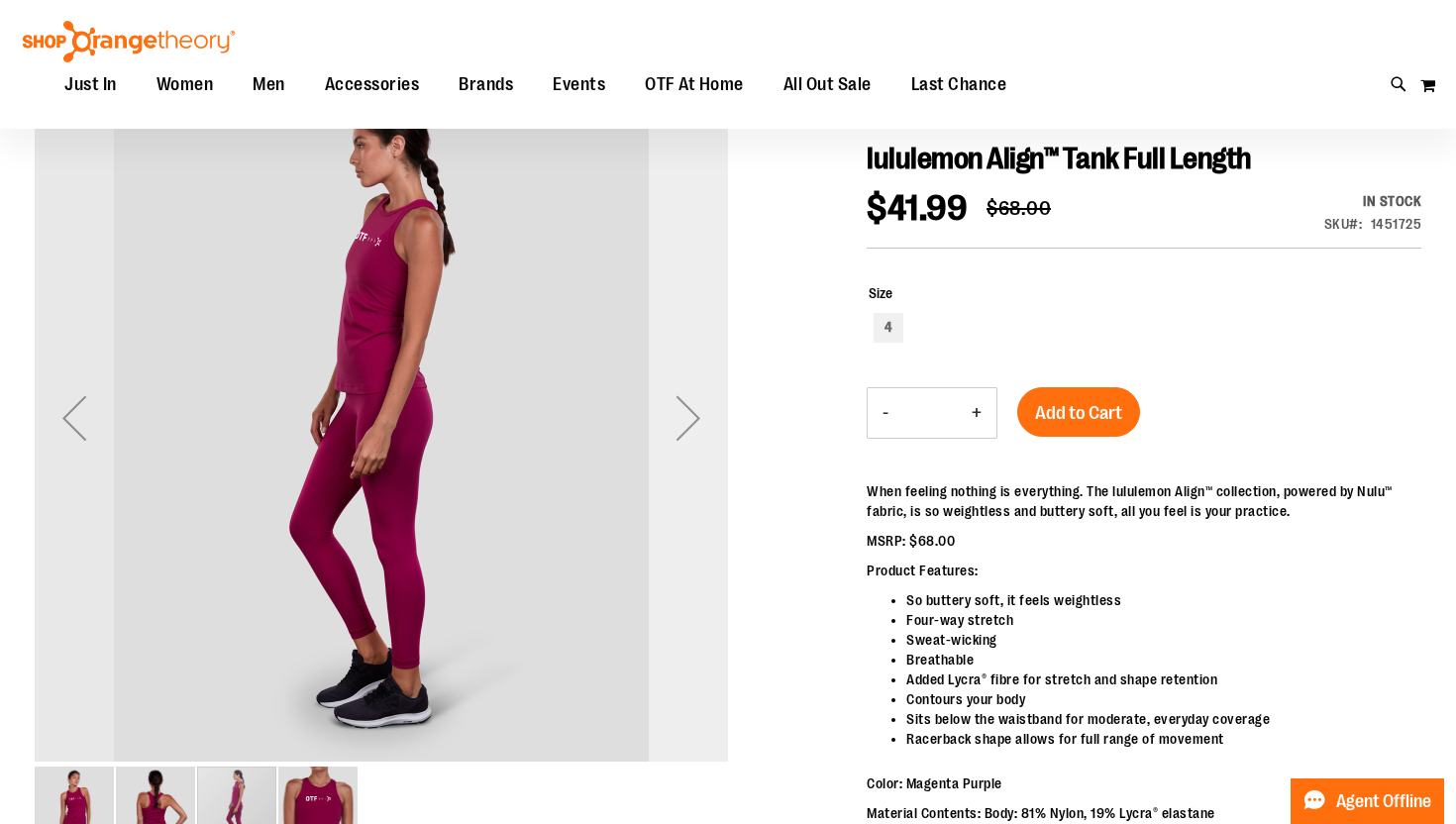 scroll, scrollTop: 230, scrollLeft: 0, axis: vertical 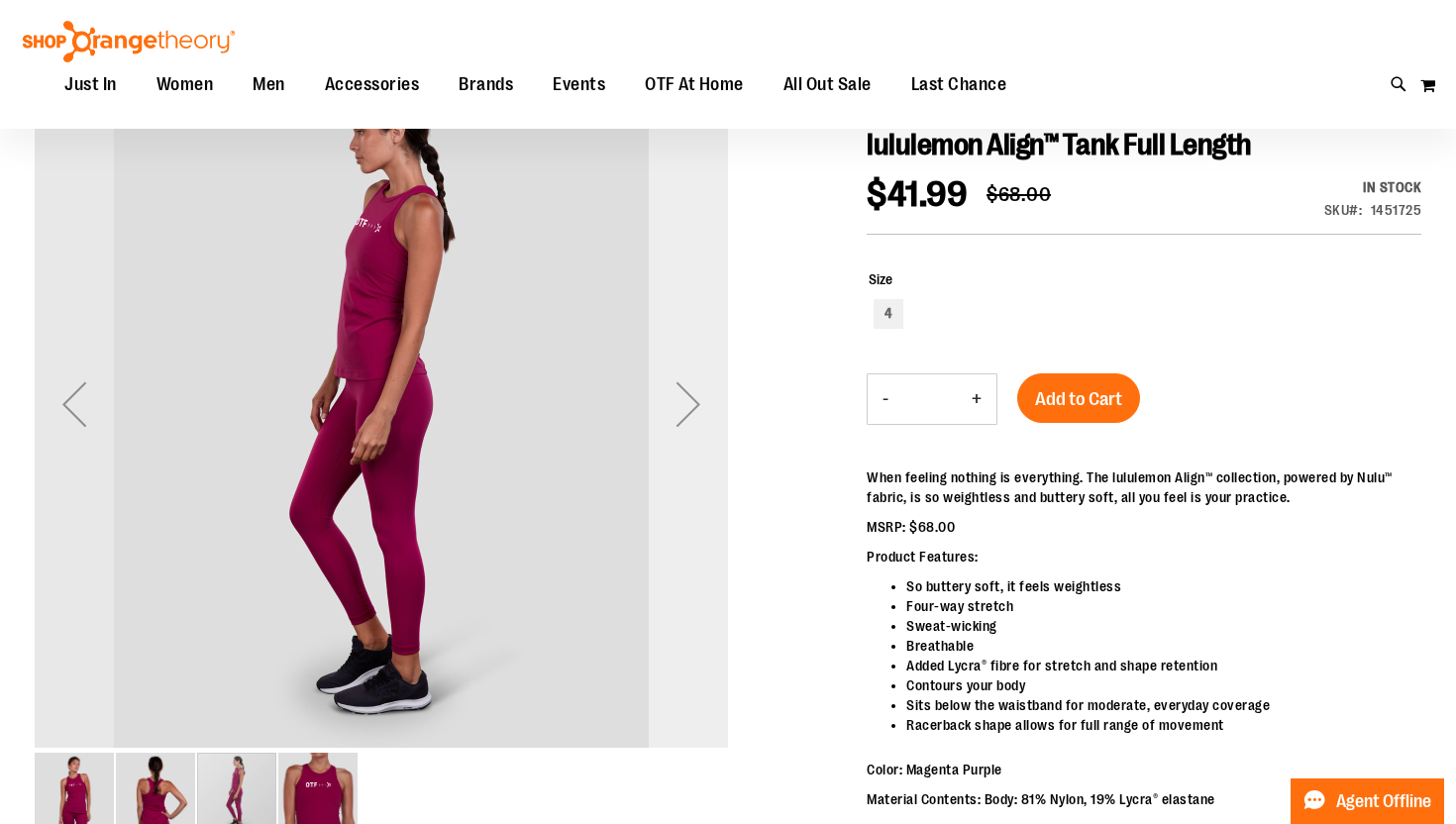 click at bounding box center (688, 404) 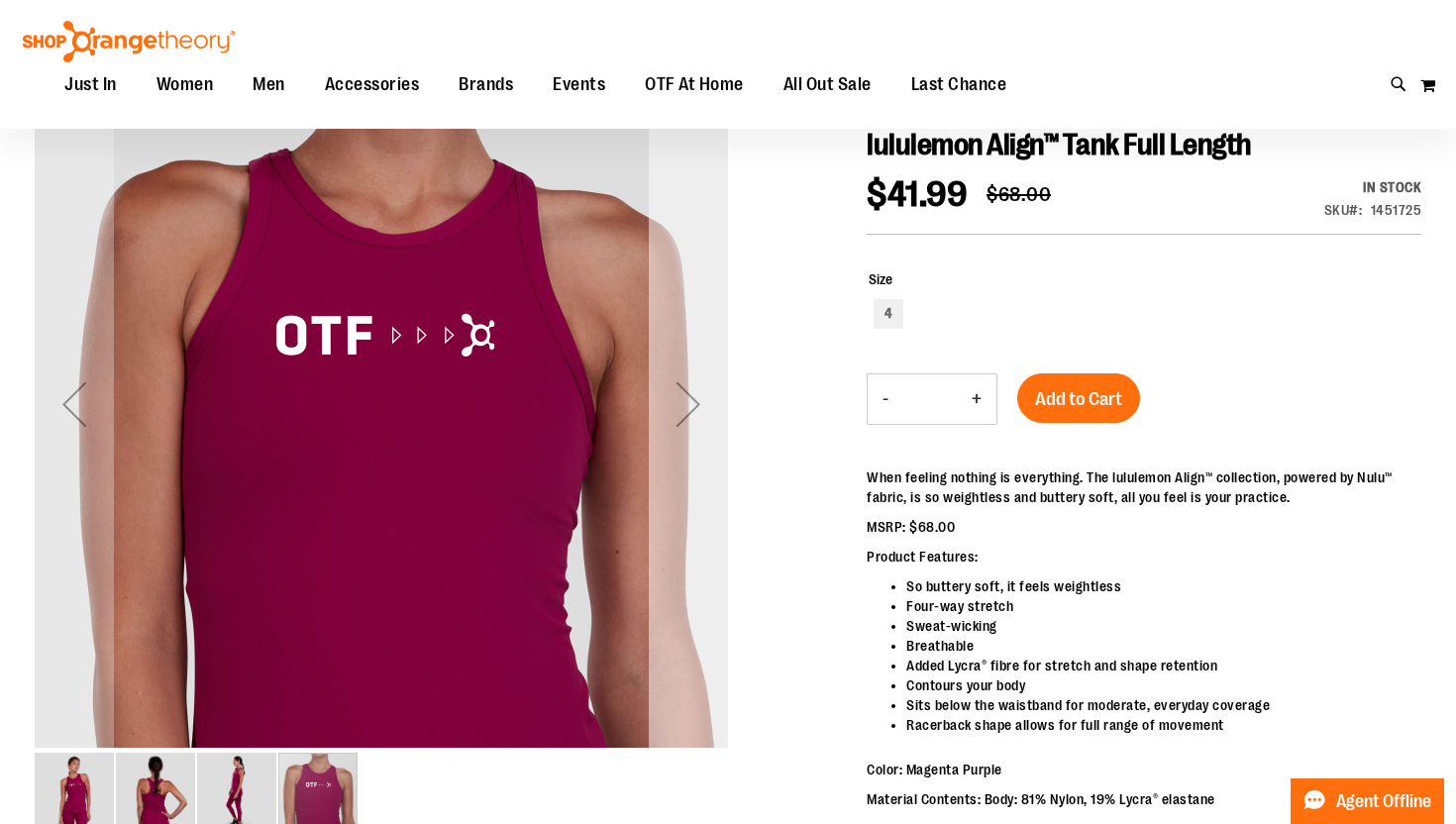 click at bounding box center (688, 404) 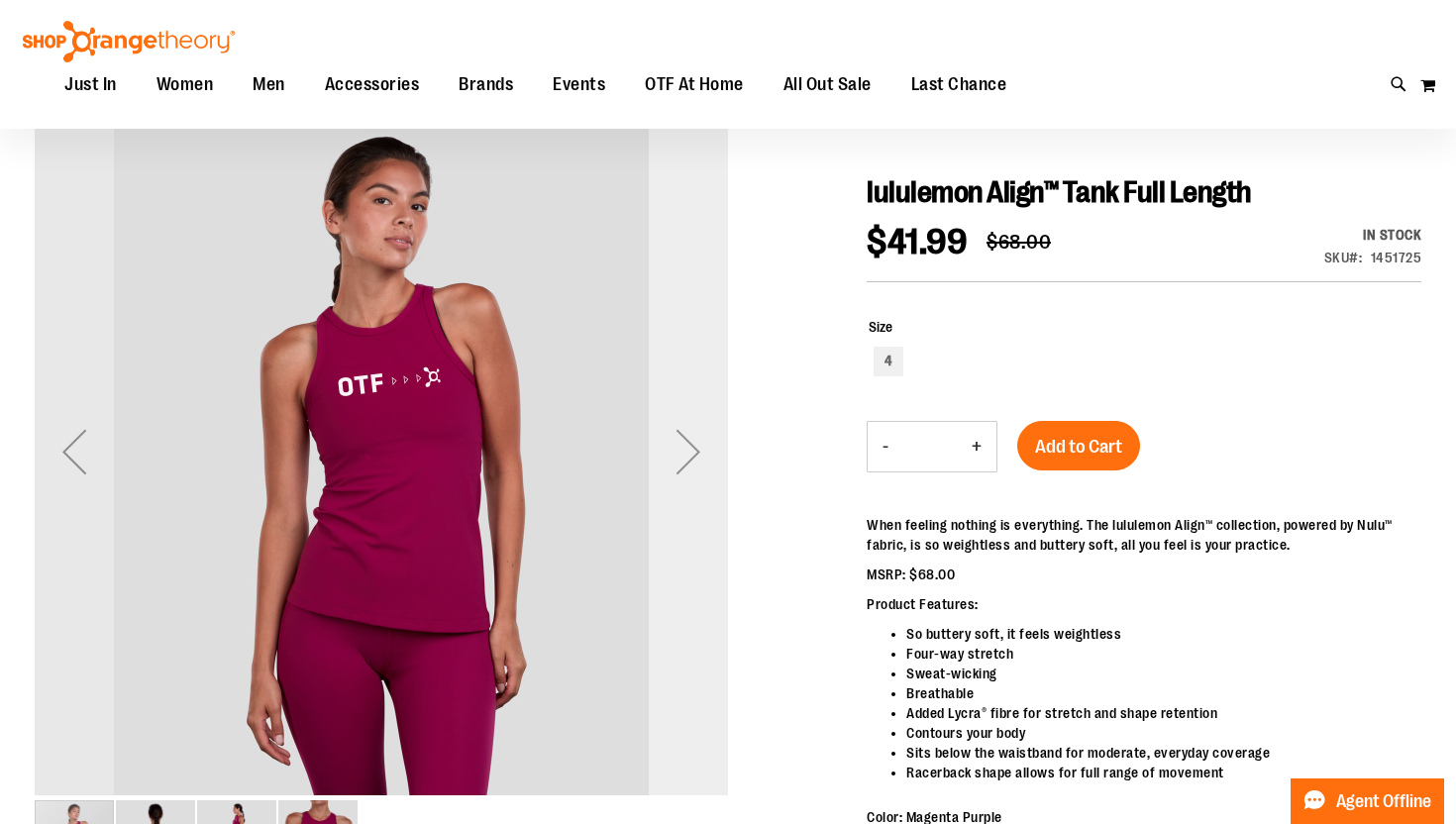 scroll, scrollTop: 176, scrollLeft: 0, axis: vertical 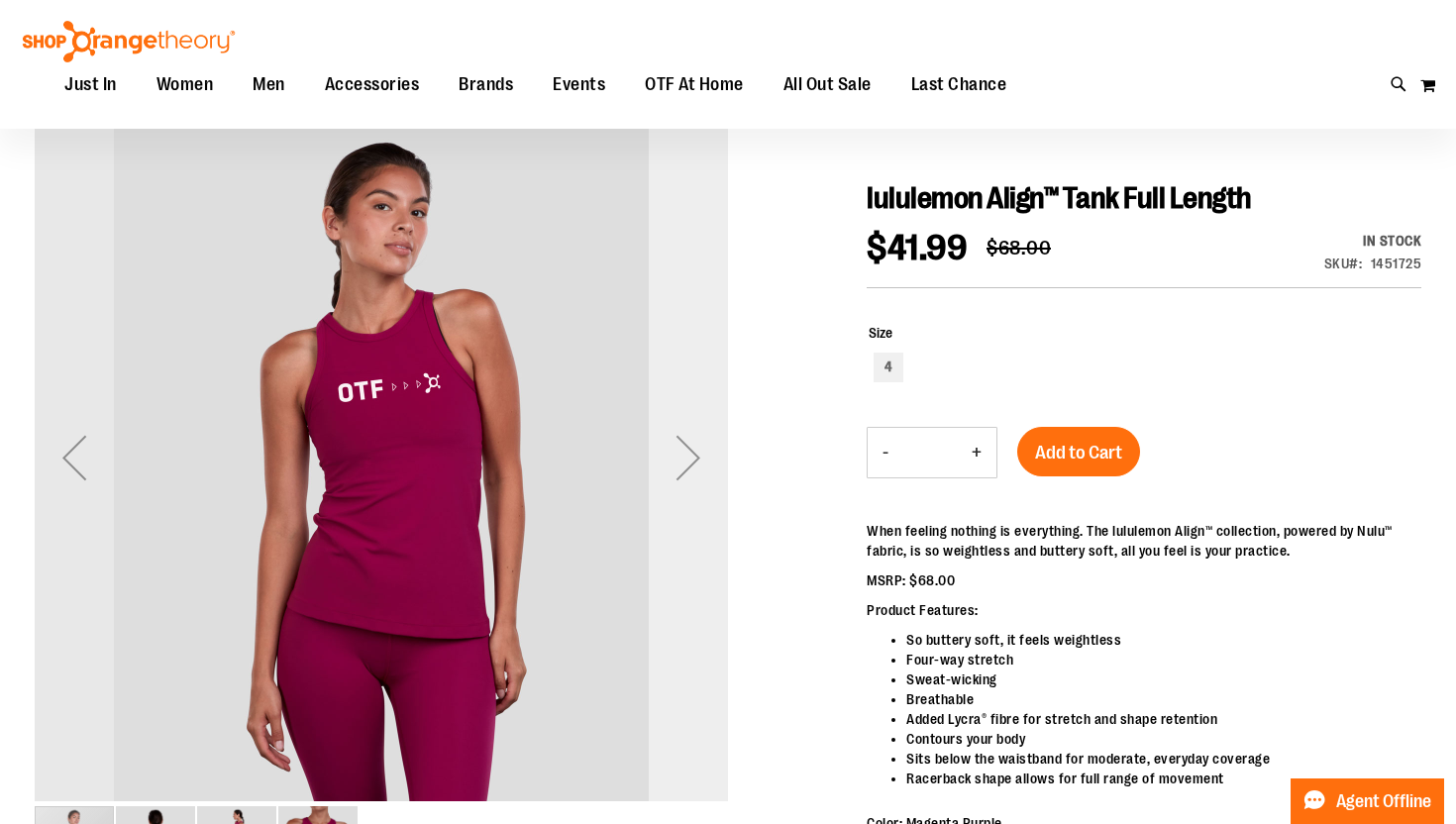click at bounding box center (688, 458) 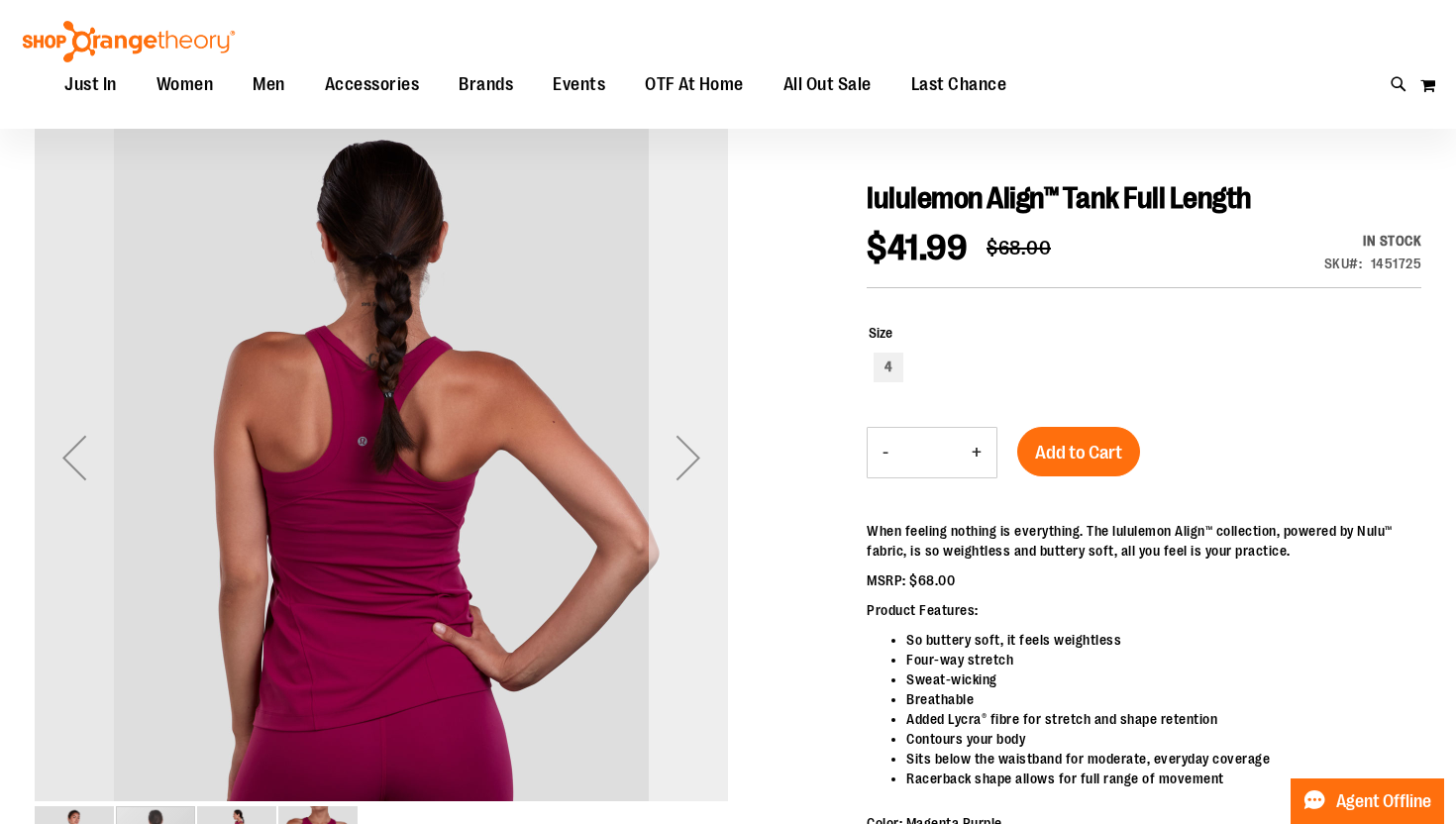 click at bounding box center (688, 458) 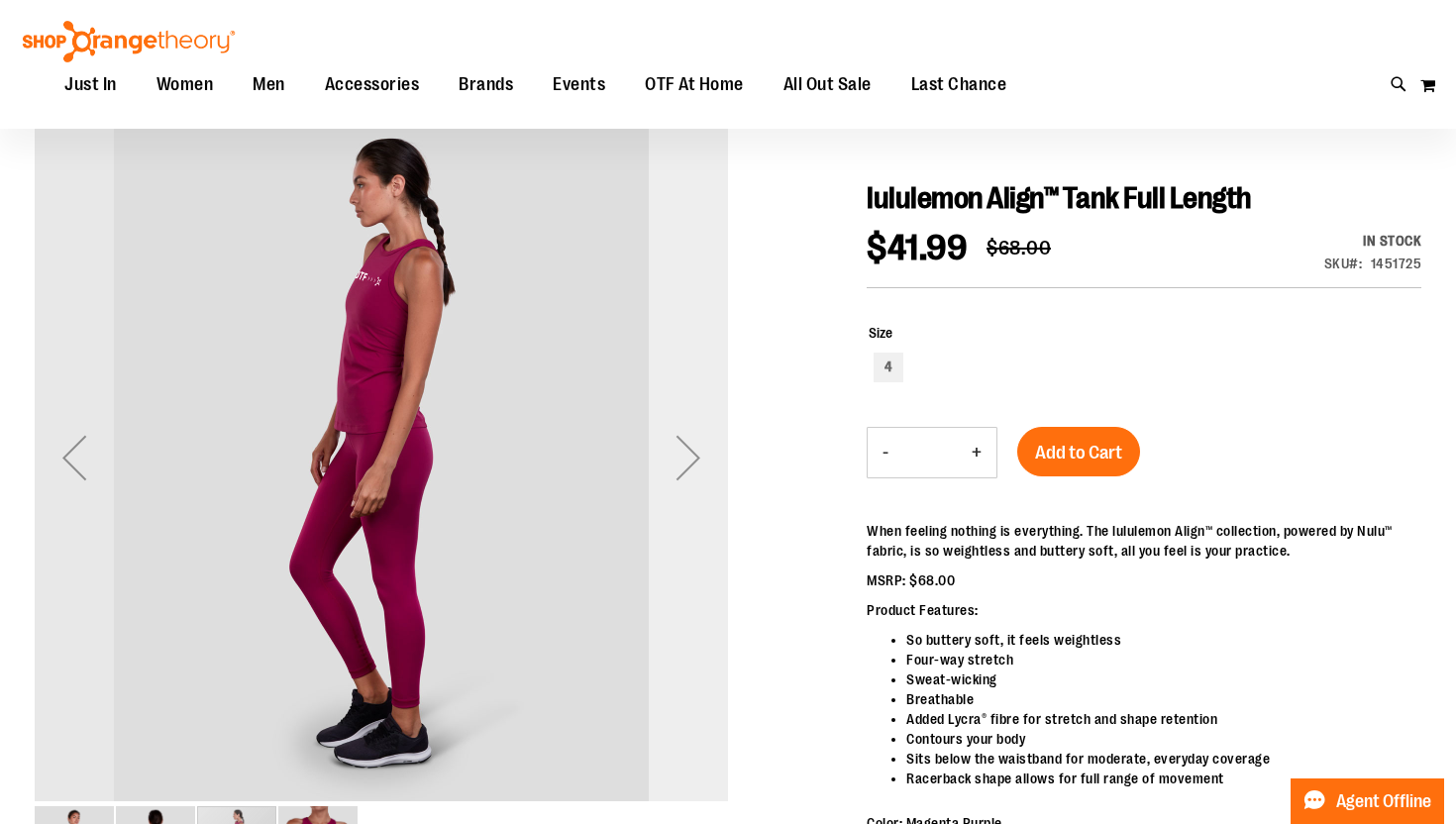 click at bounding box center [688, 458] 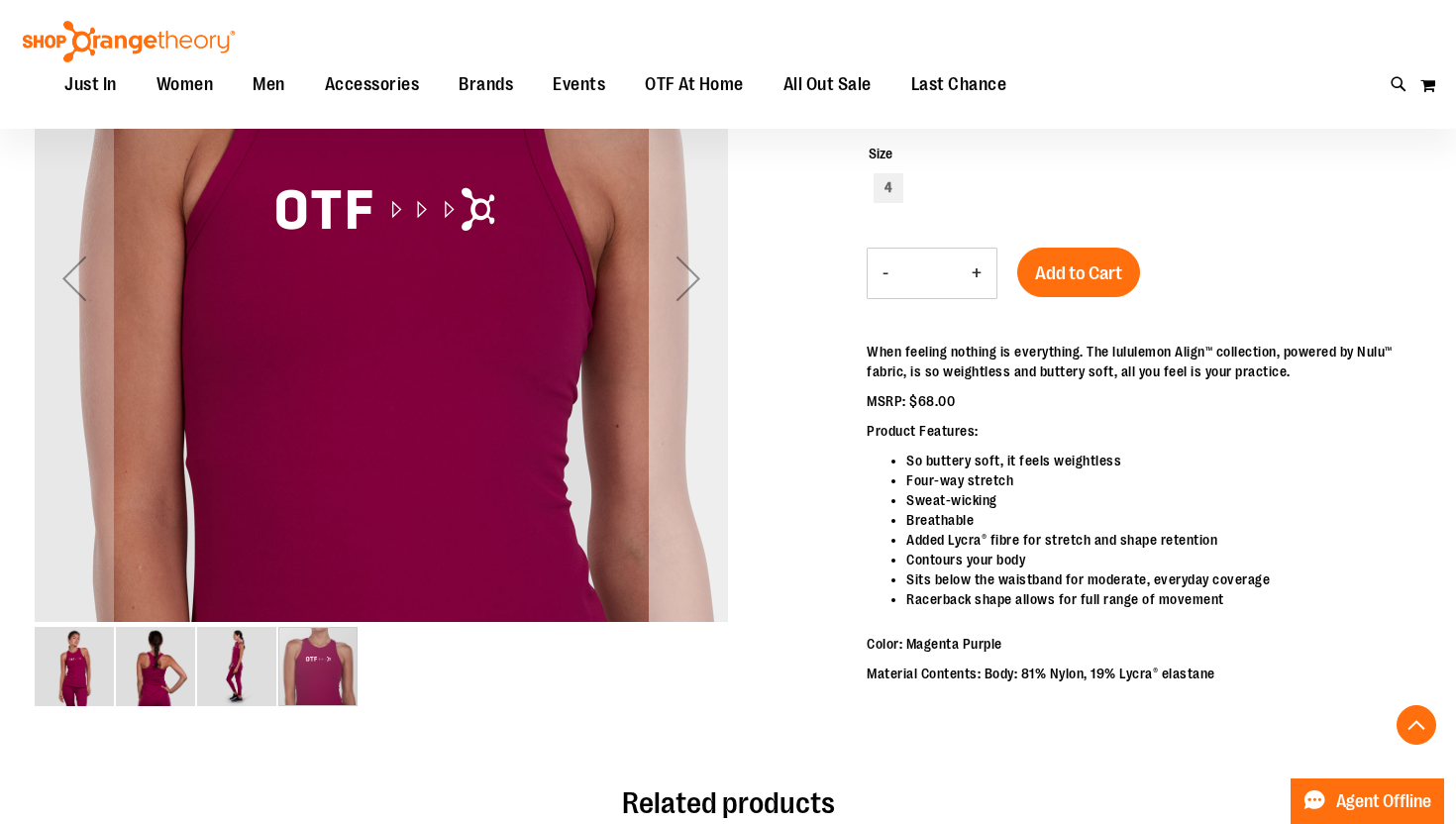 scroll, scrollTop: 364, scrollLeft: 0, axis: vertical 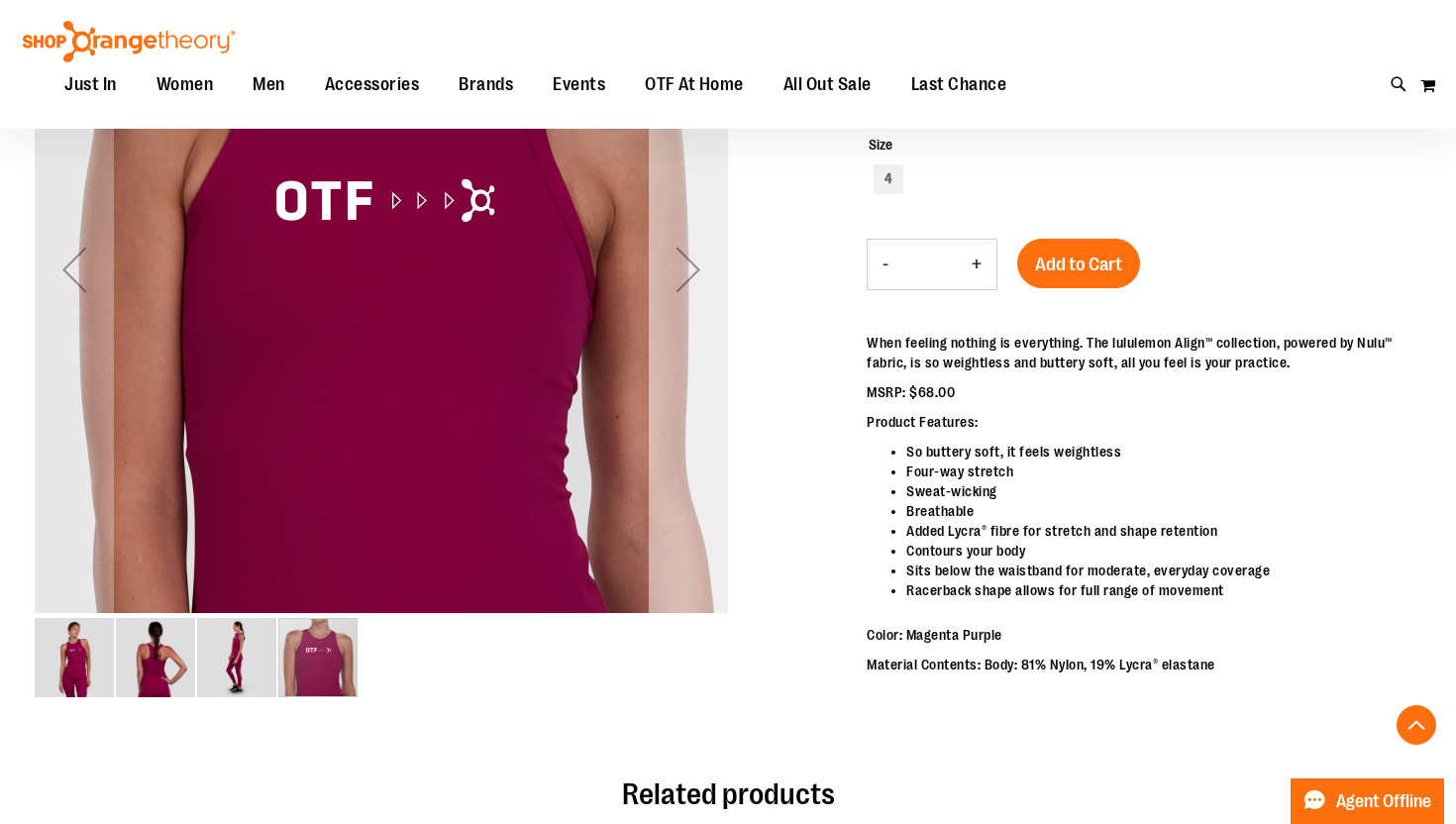 click at bounding box center (688, 269) 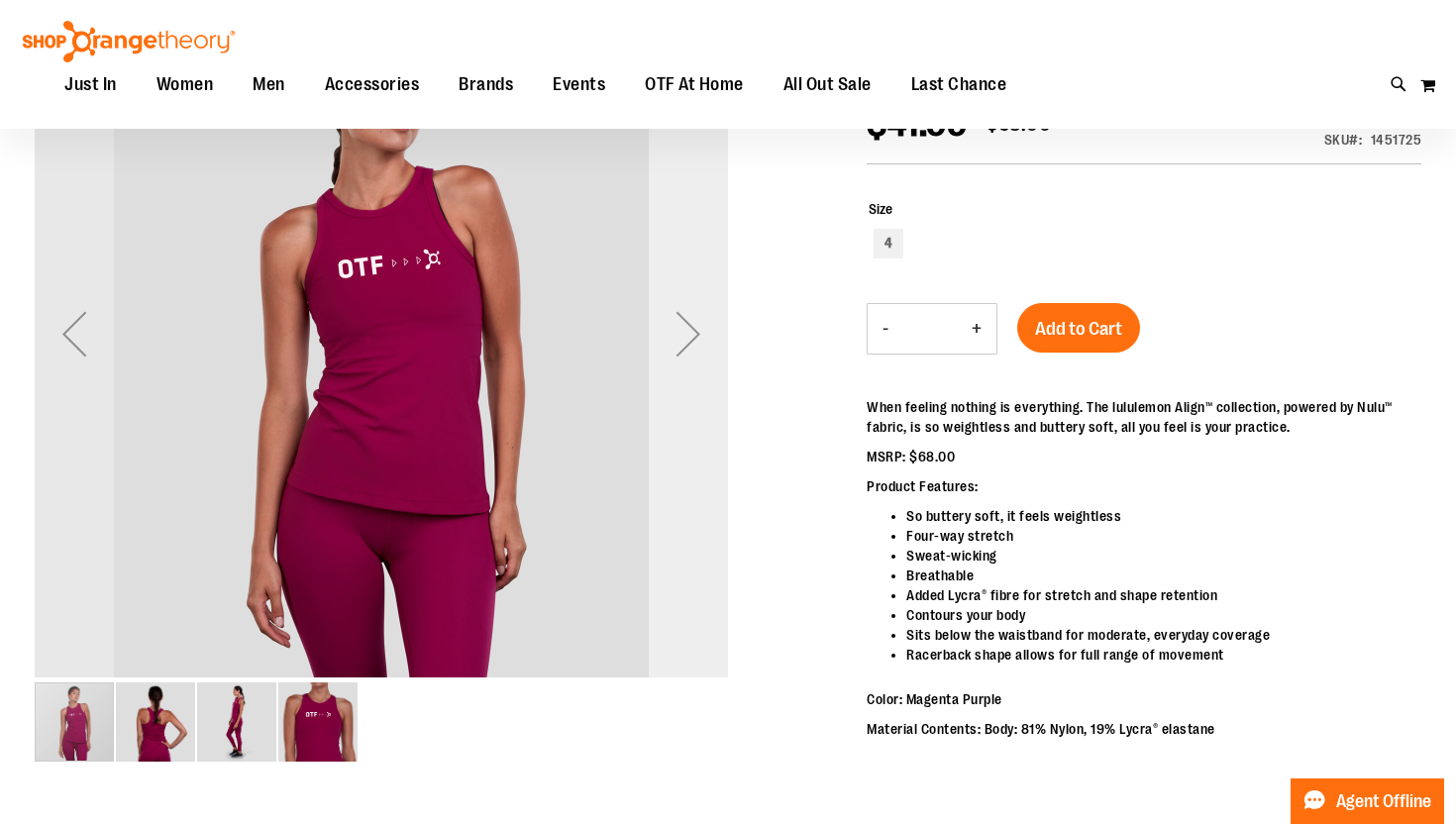 scroll, scrollTop: 210, scrollLeft: 0, axis: vertical 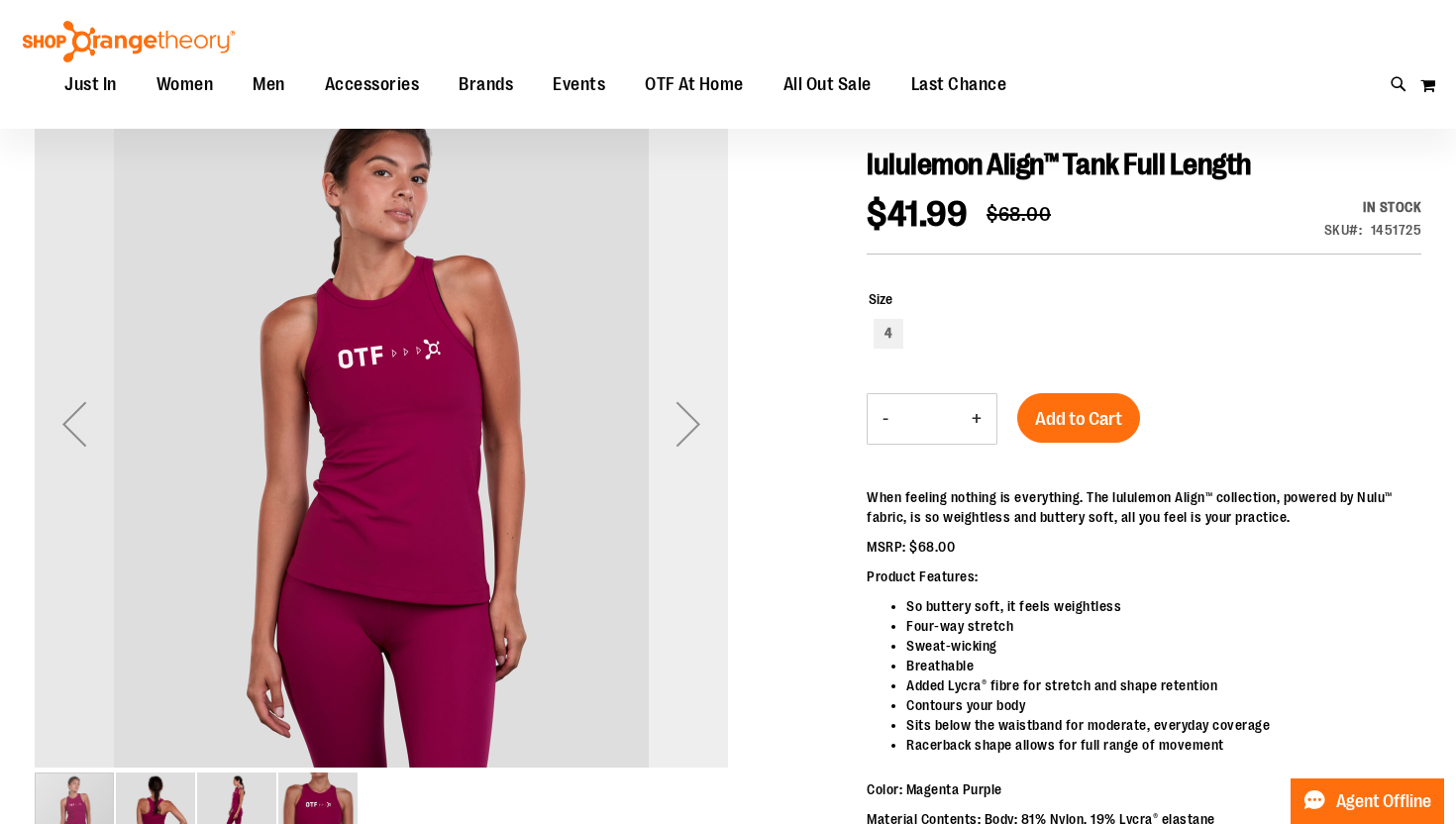 click at bounding box center [688, 424] 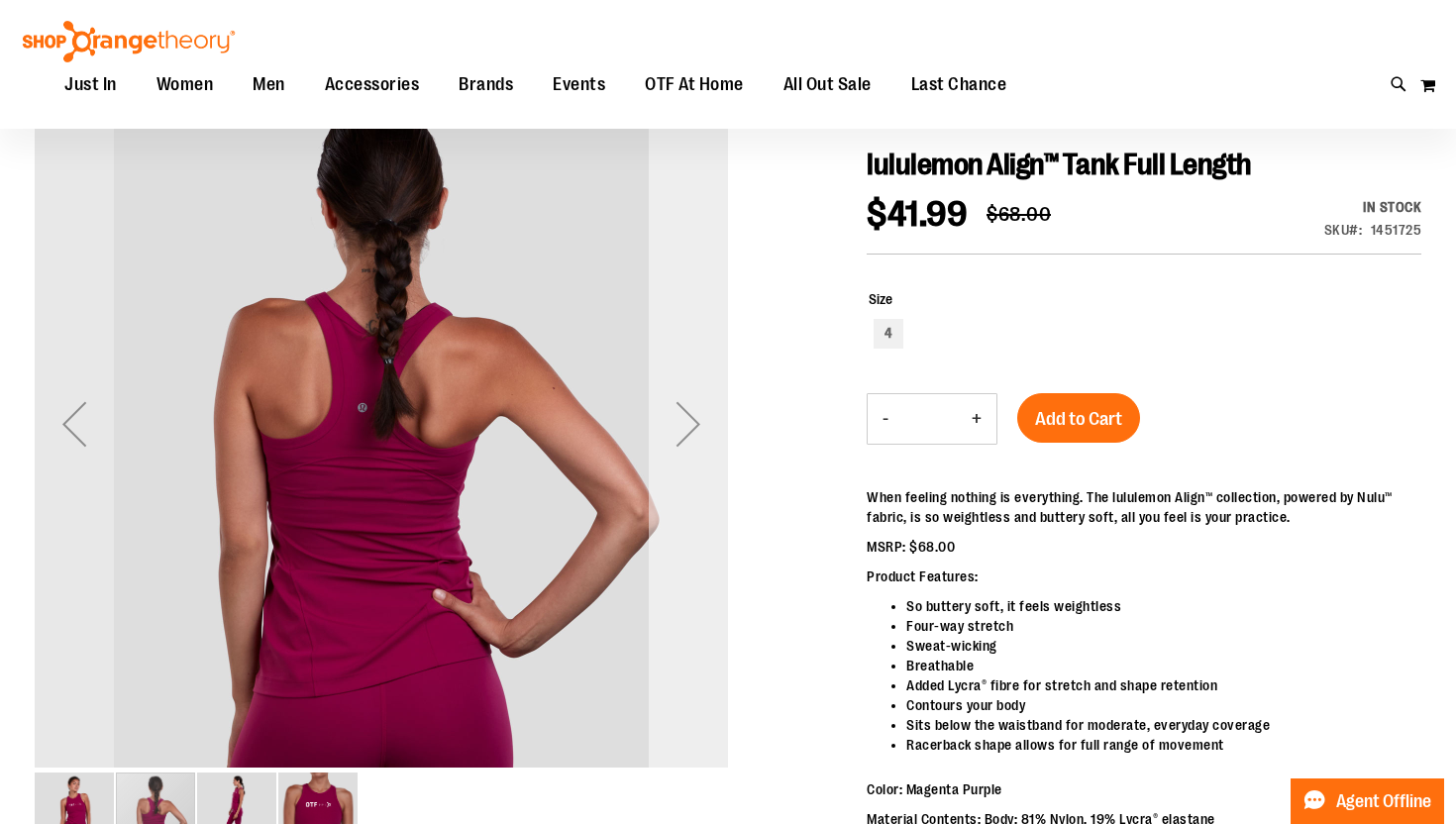 click at bounding box center [688, 424] 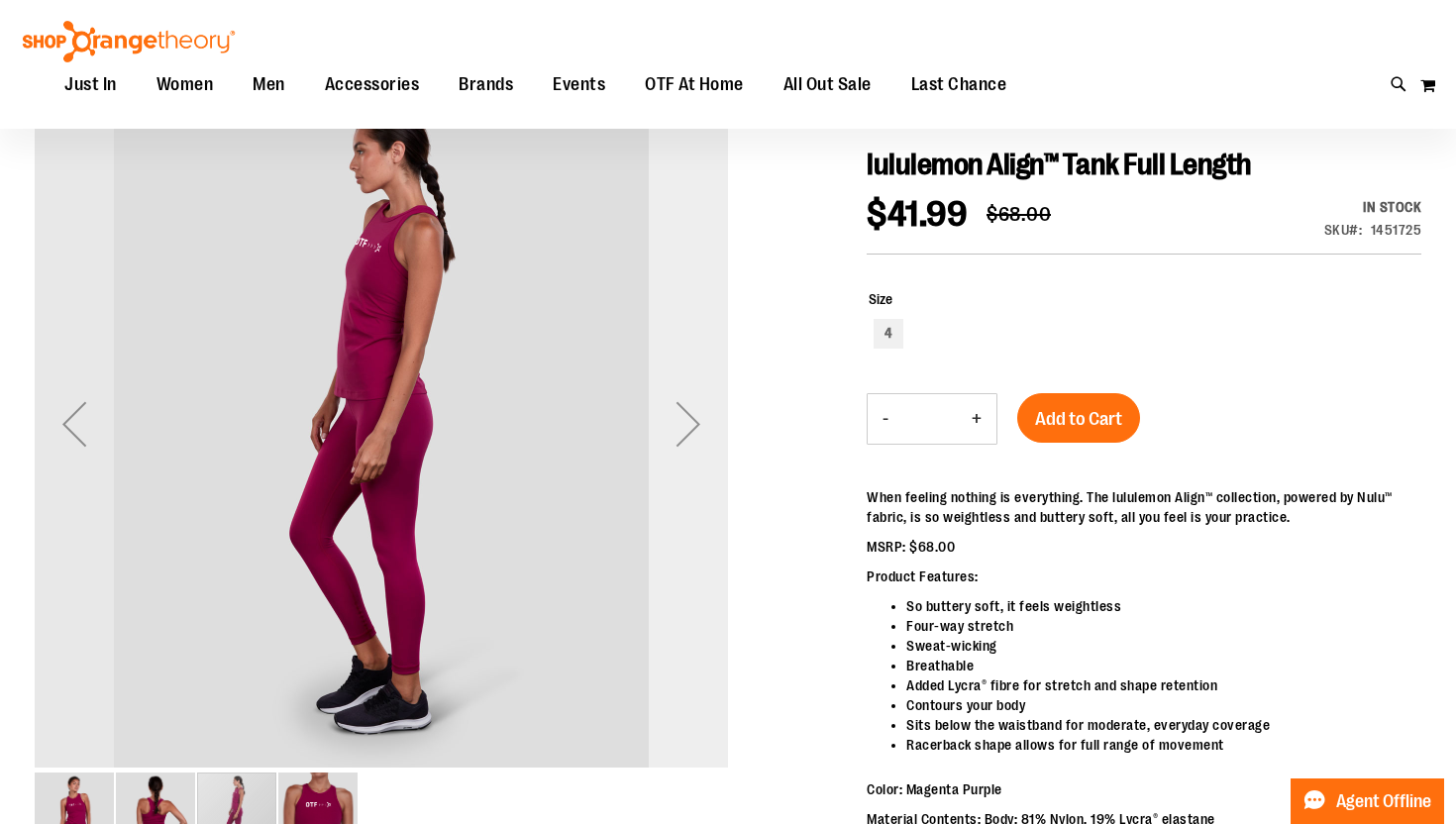 click at bounding box center [688, 424] 